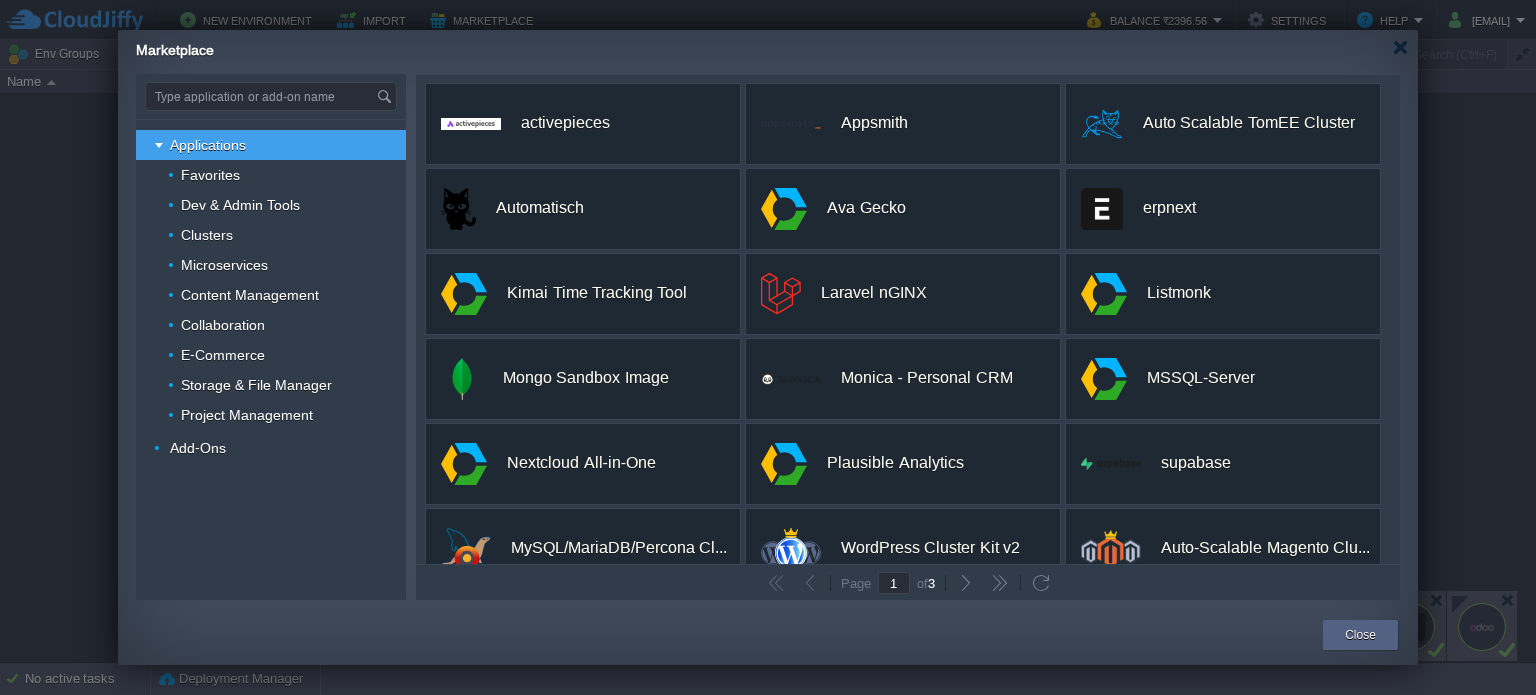 scroll, scrollTop: 0, scrollLeft: 0, axis: both 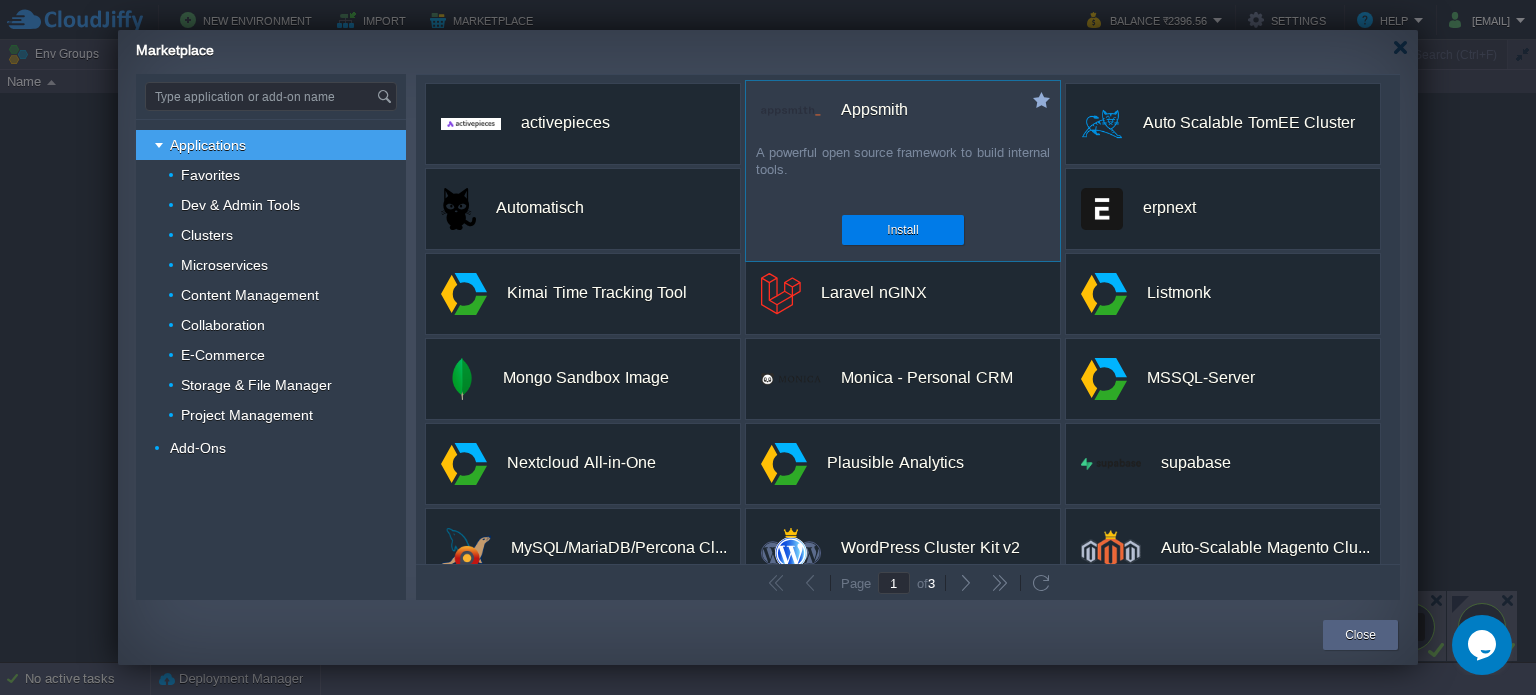 click on "A powerful open source framework to build internal tools." at bounding box center [903, 172] 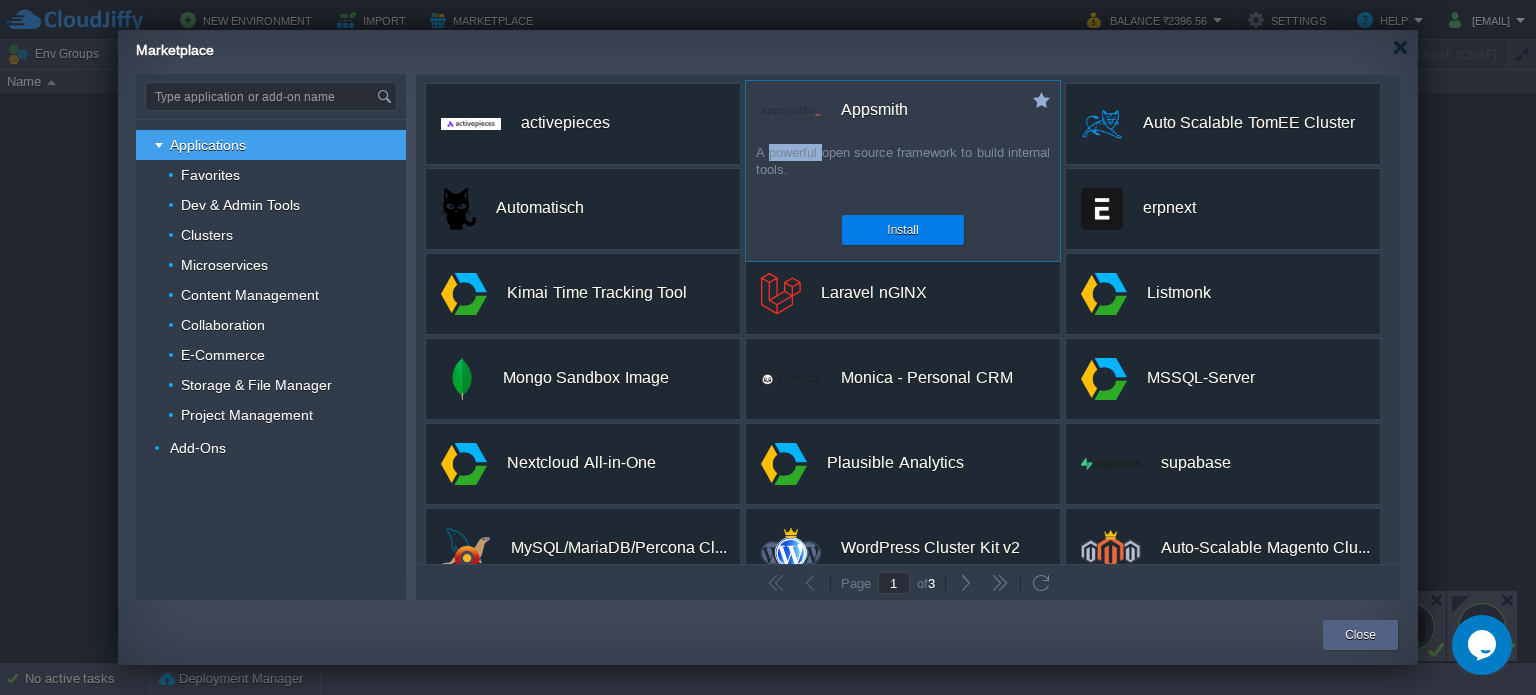click on "A powerful open source framework to build internal tools." at bounding box center (903, 172) 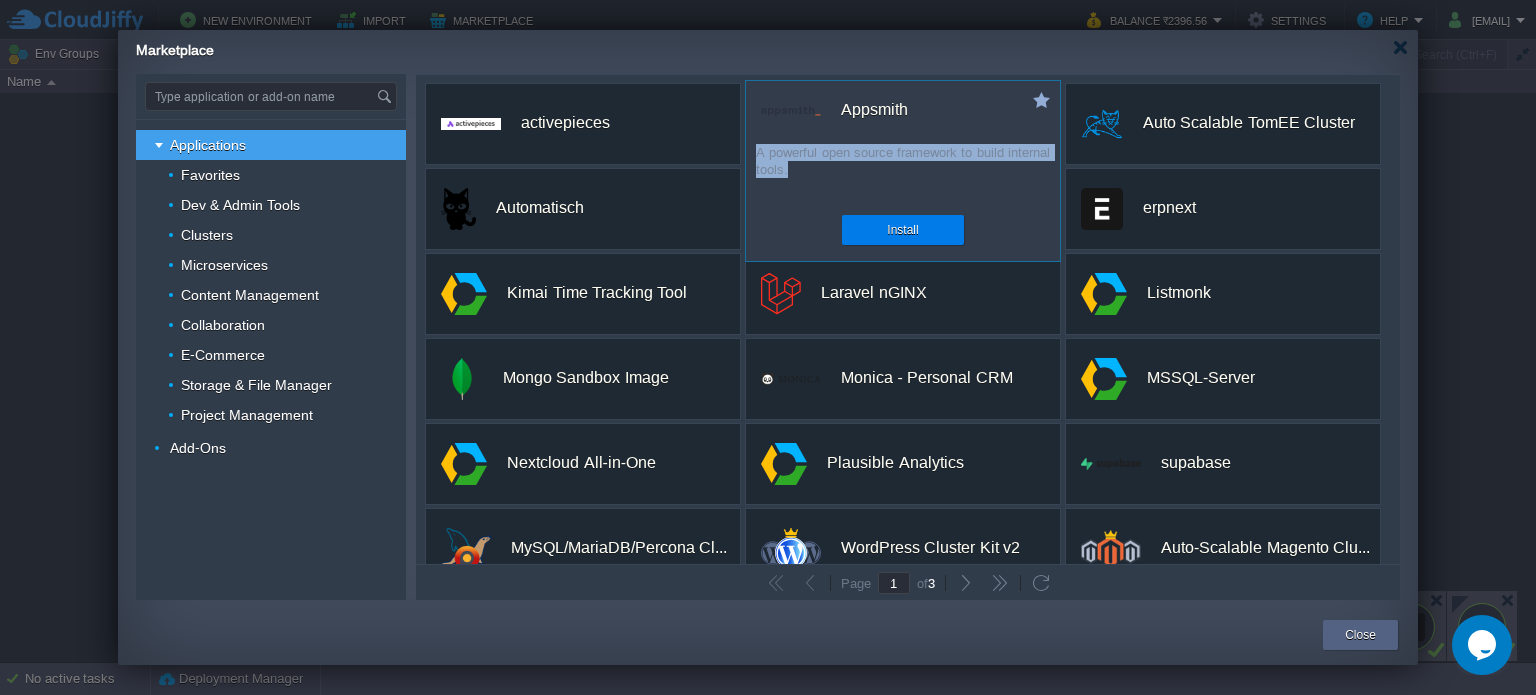 click on "A powerful open source framework to build internal tools." at bounding box center [903, 172] 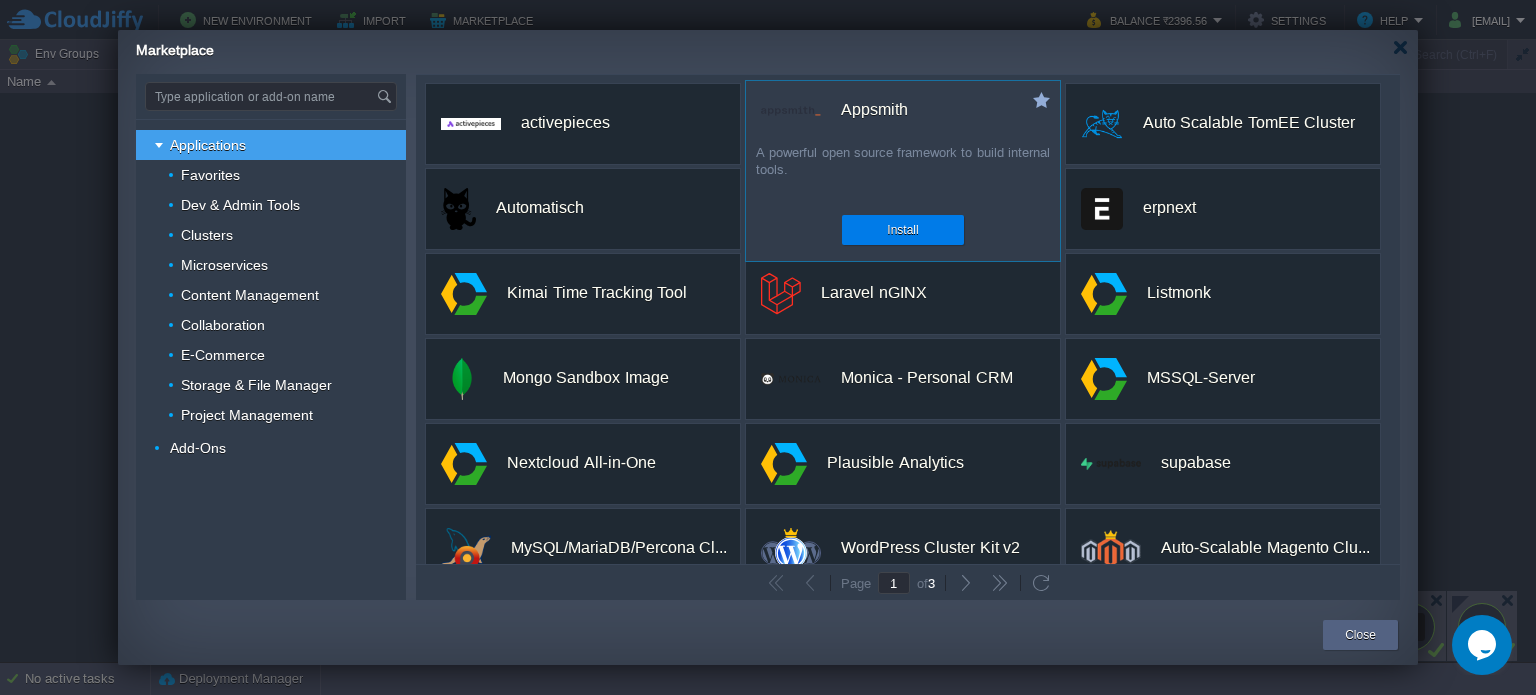 click on "A powerful open source framework to build internal tools." at bounding box center (903, 172) 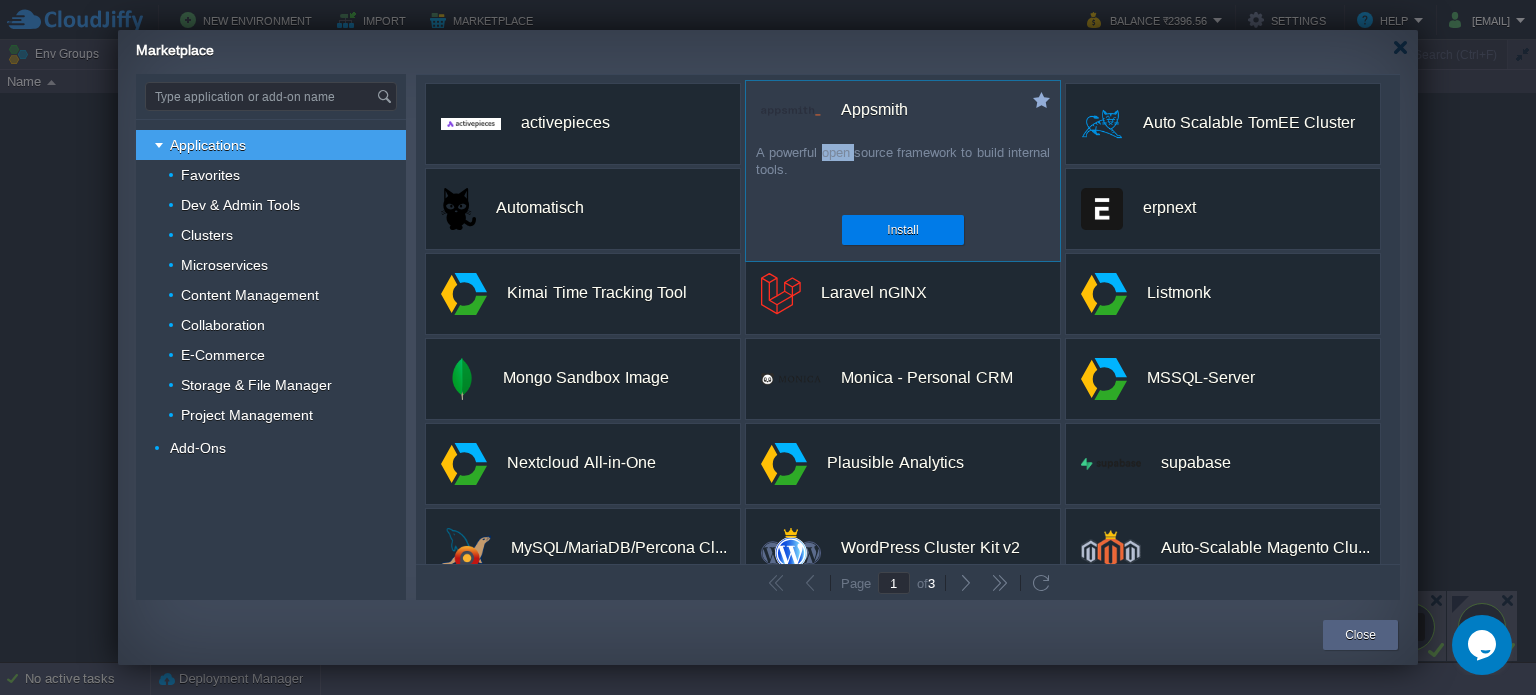 click on "A powerful open source framework to build internal tools." at bounding box center [903, 172] 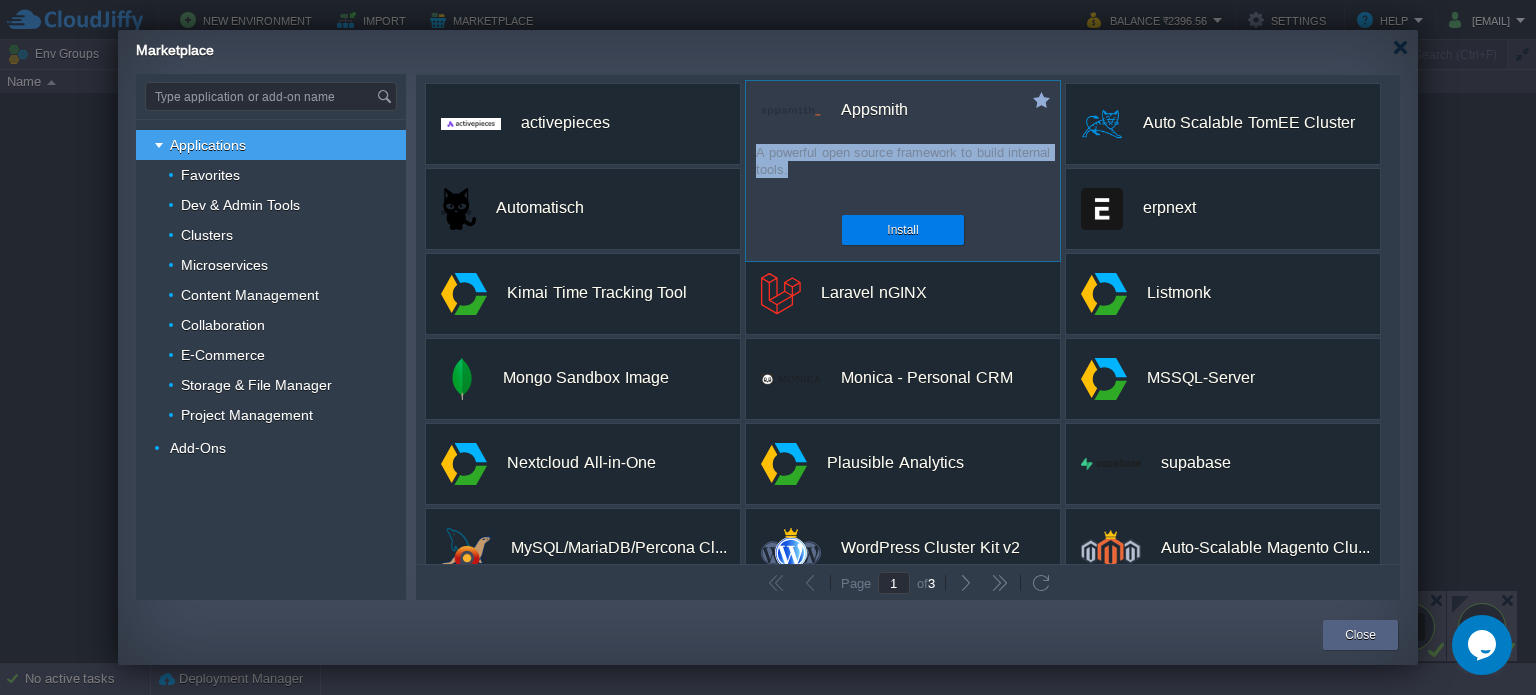 click on "A powerful open source framework to build internal tools." at bounding box center [903, 172] 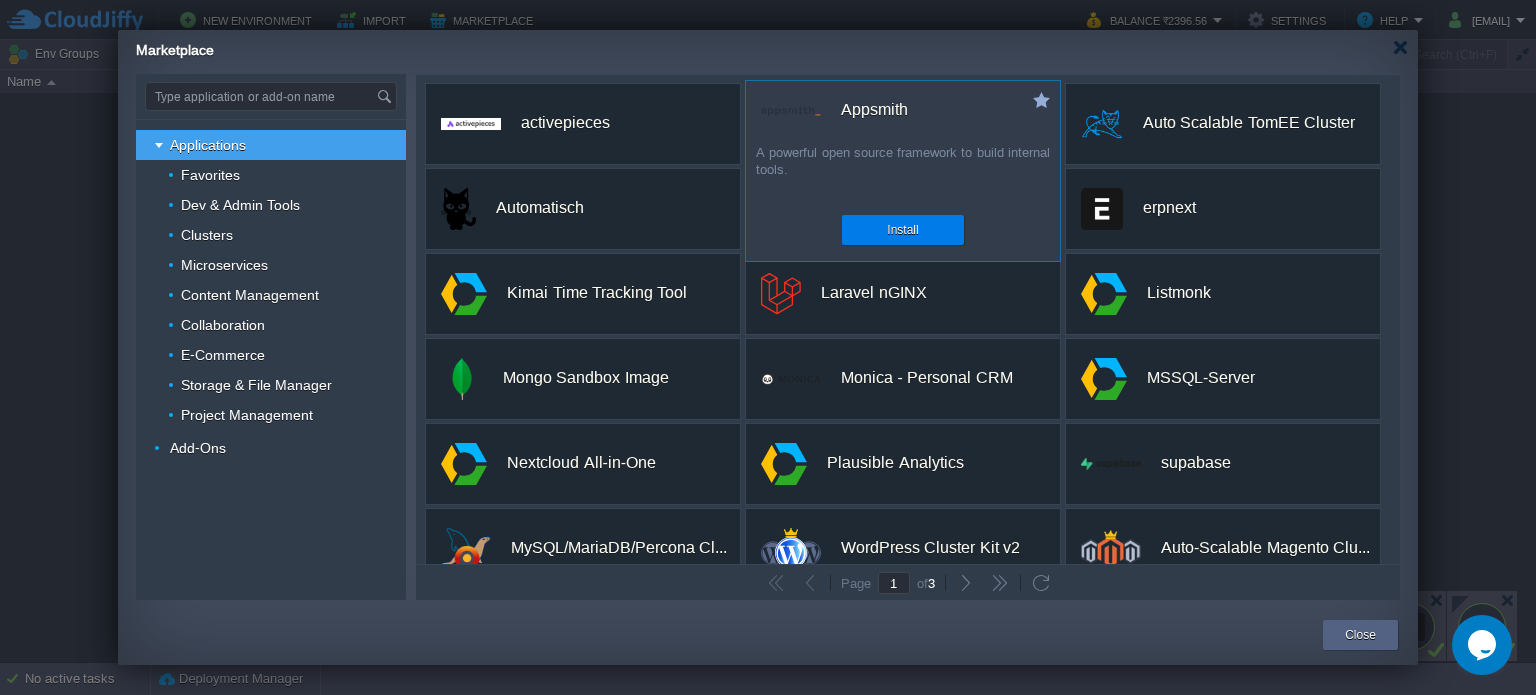 click on "Appsmith" at bounding box center (874, 110) 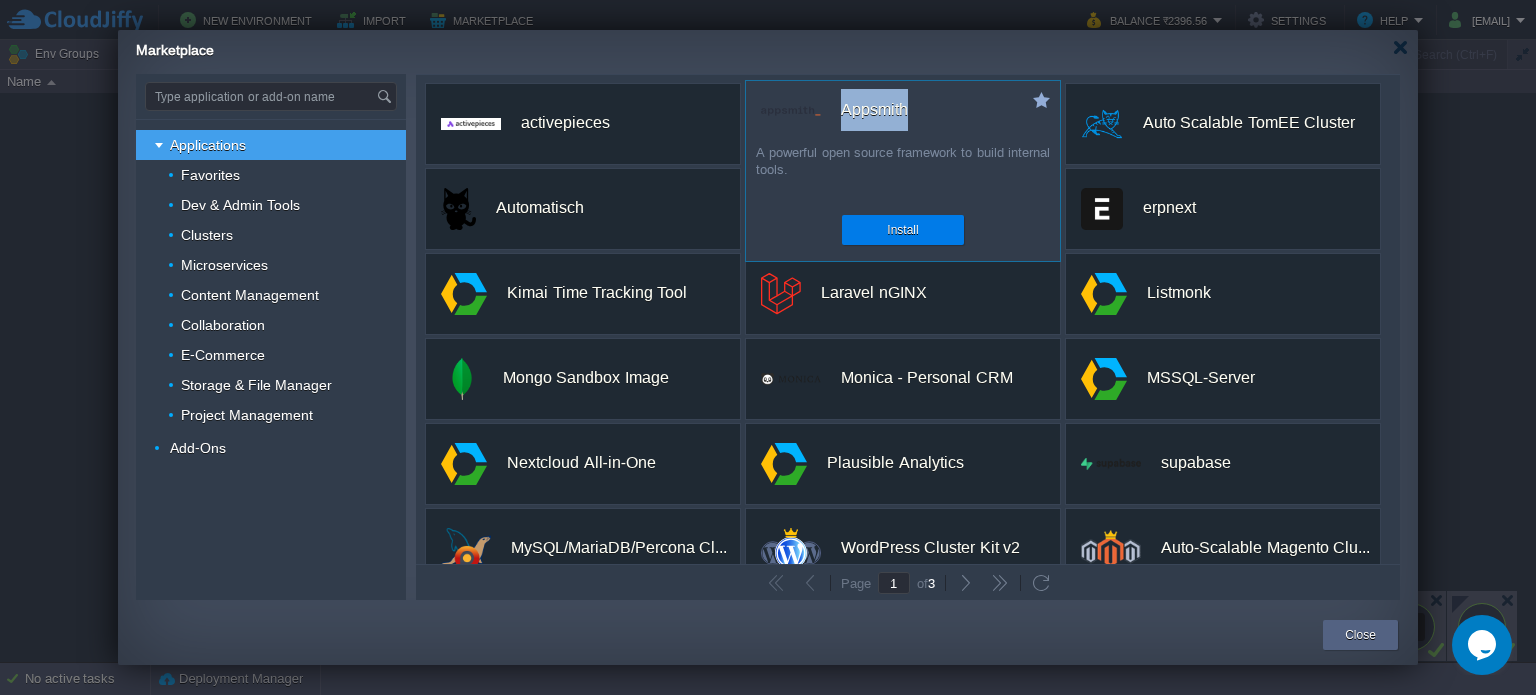 click on "Appsmith" at bounding box center [874, 110] 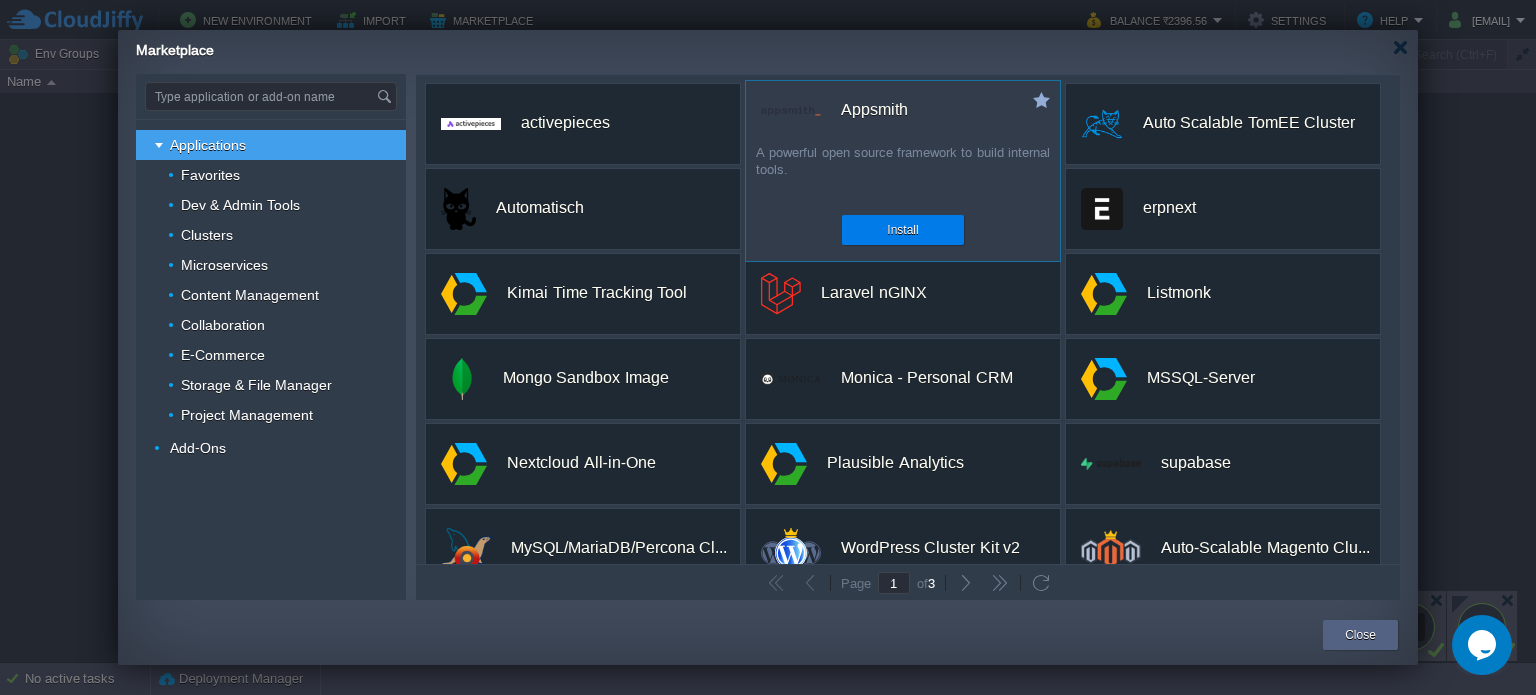 click on "A powerful open source framework to build internal tools." at bounding box center (903, 172) 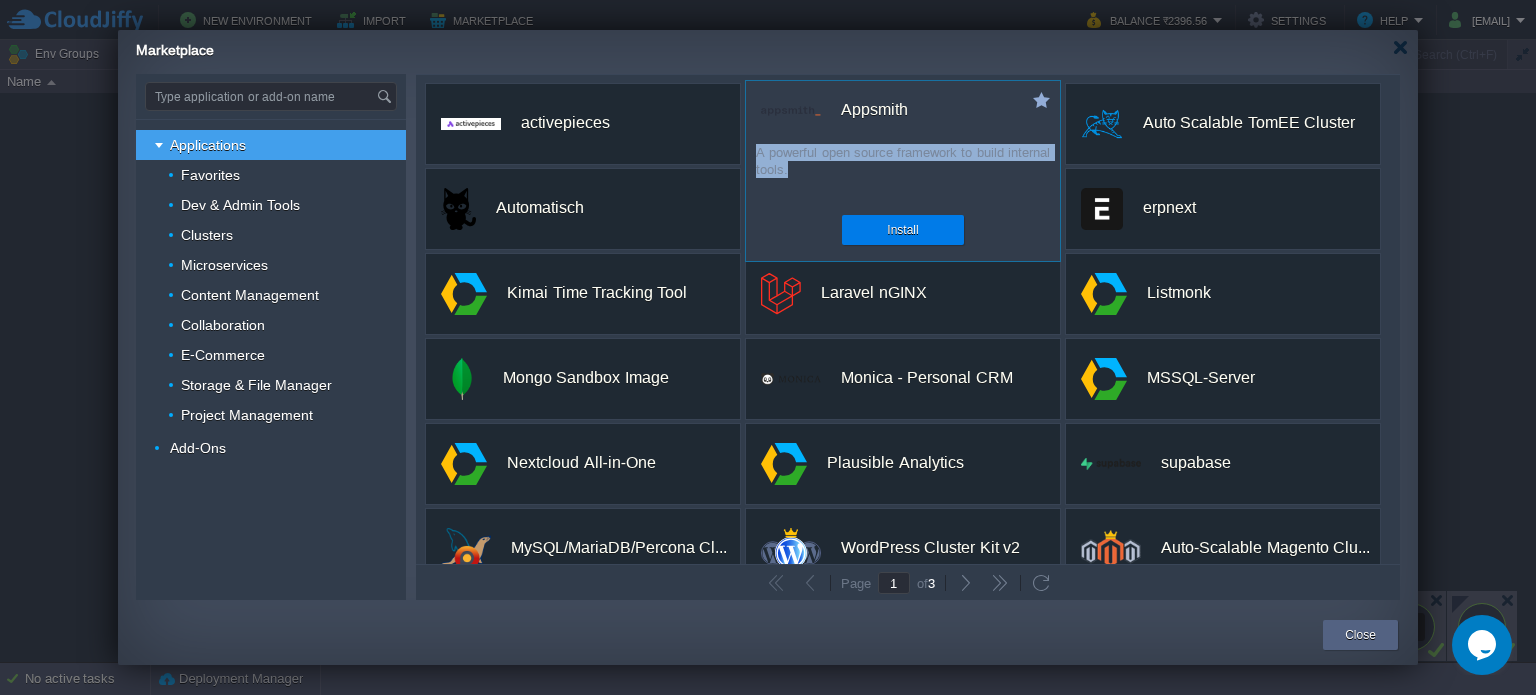 click on "A powerful open source framework to build internal tools." at bounding box center (903, 172) 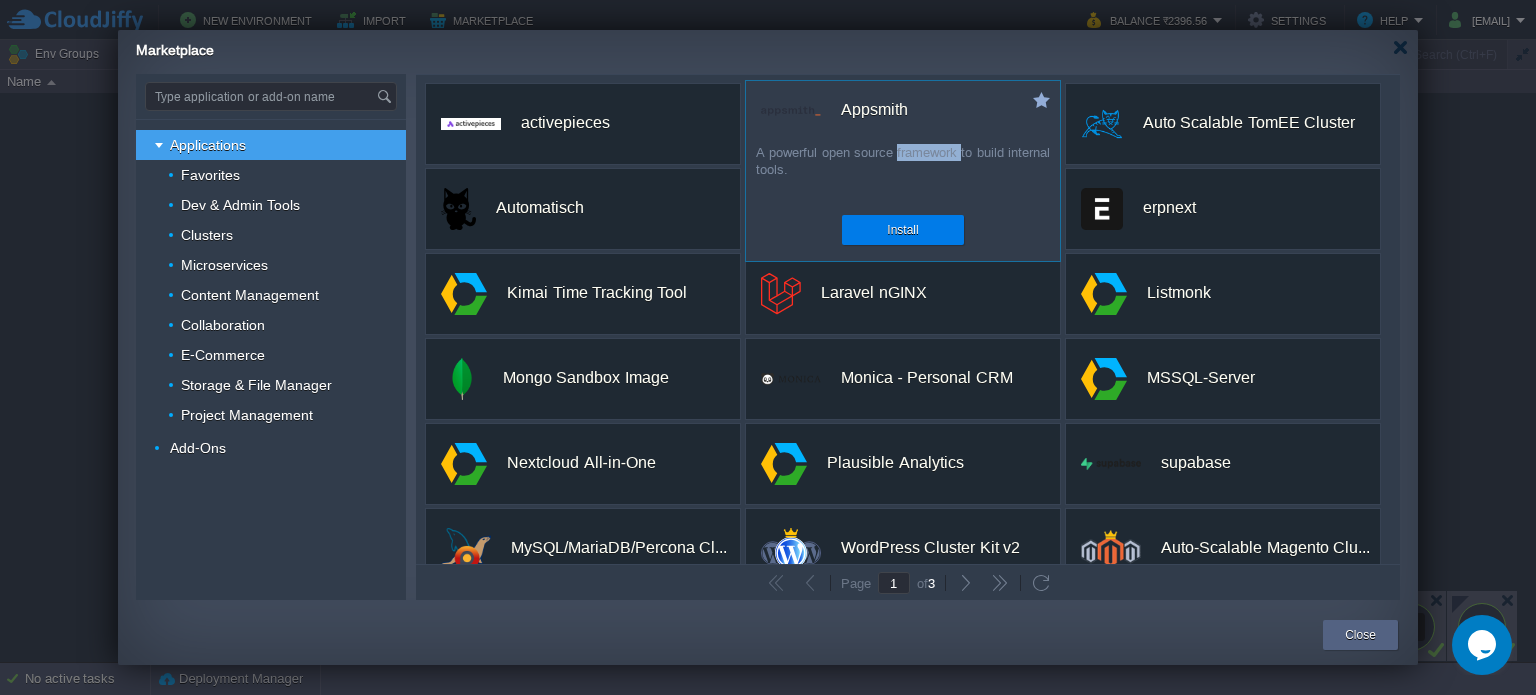 click on "A powerful open source framework to build internal tools." at bounding box center [903, 172] 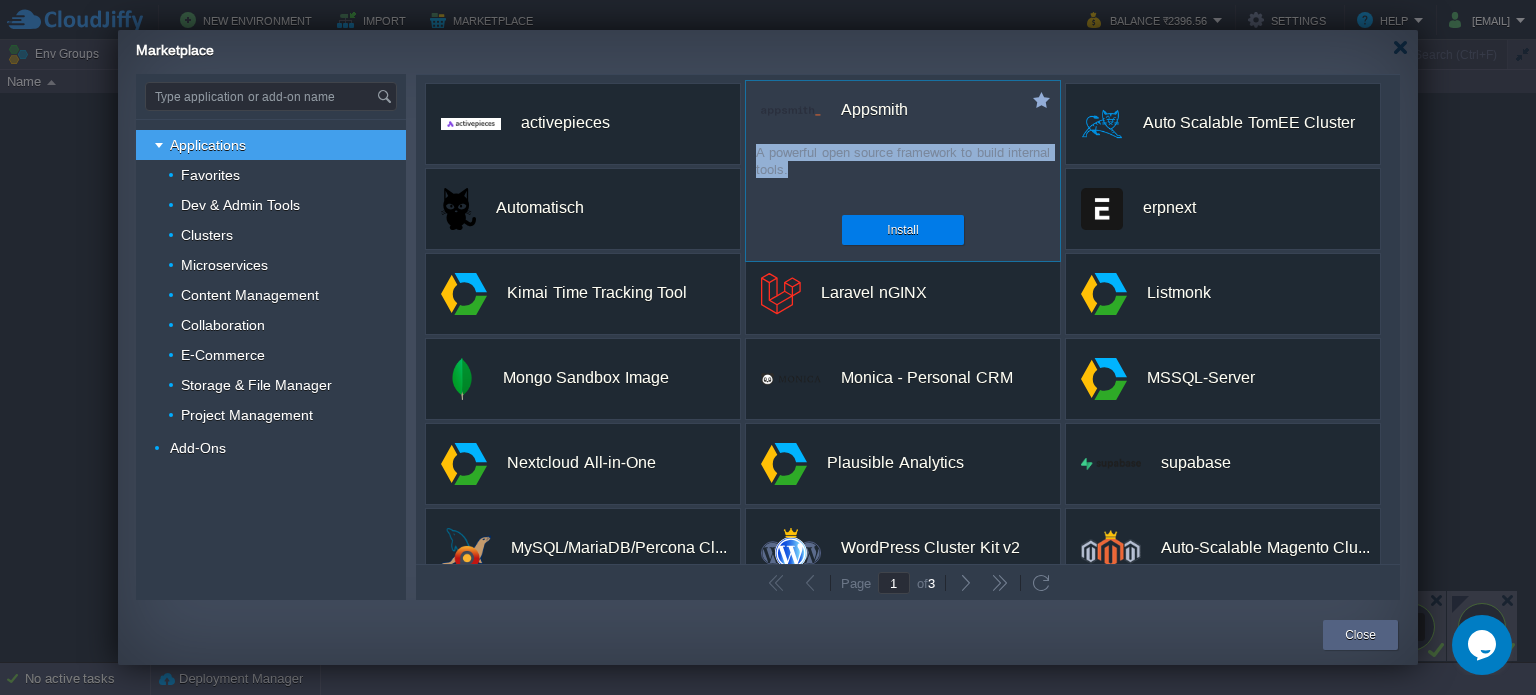 click on "A powerful open source framework to build internal tools." at bounding box center [903, 172] 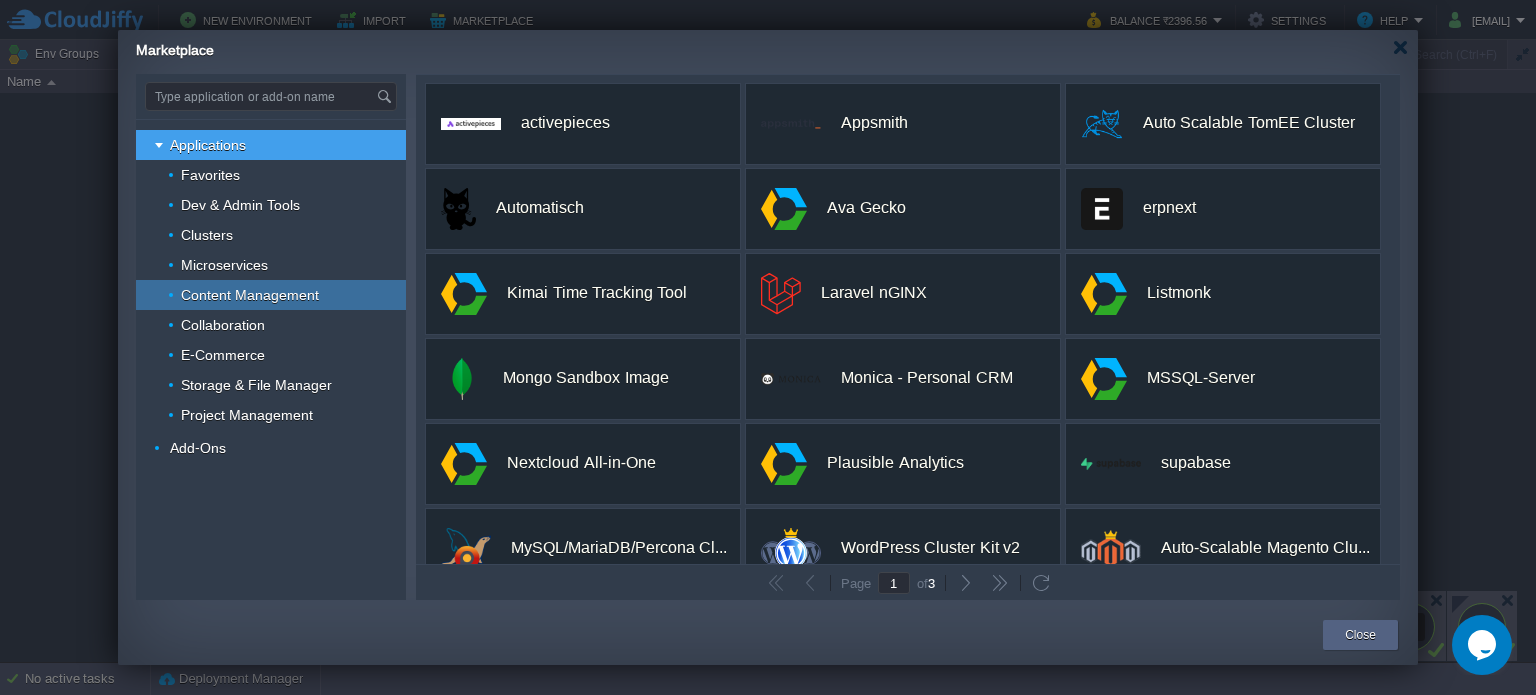 click on "Content Management" at bounding box center (250, 295) 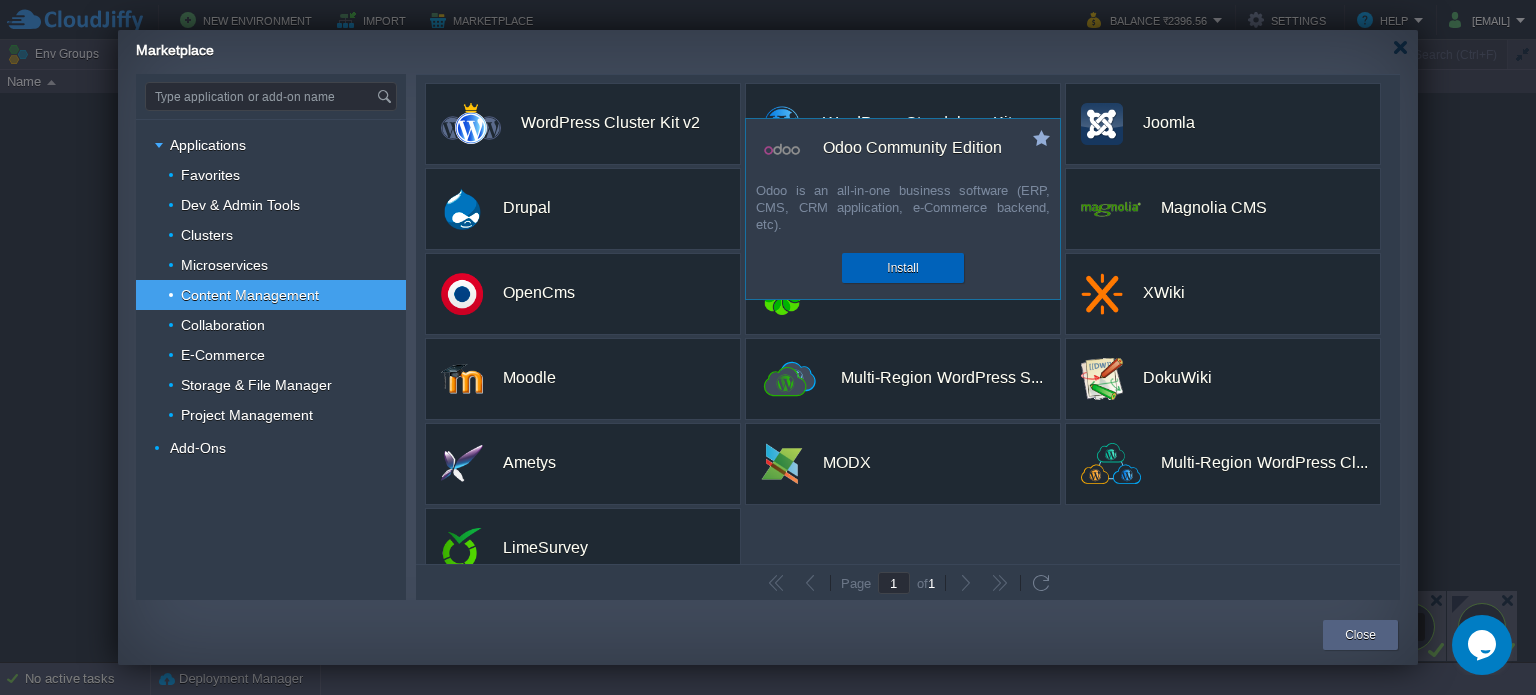 click on "Install" at bounding box center [903, 268] 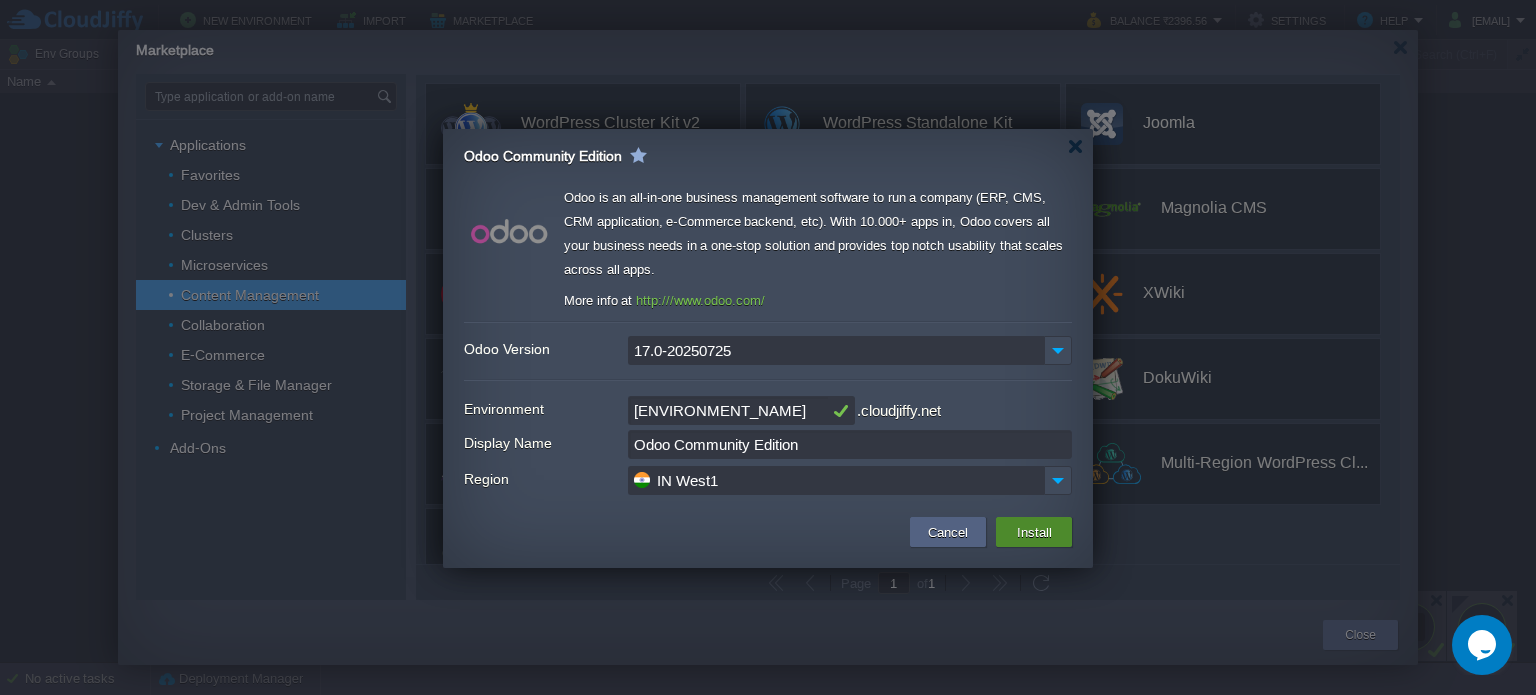 click on "Install" at bounding box center (1034, 532) 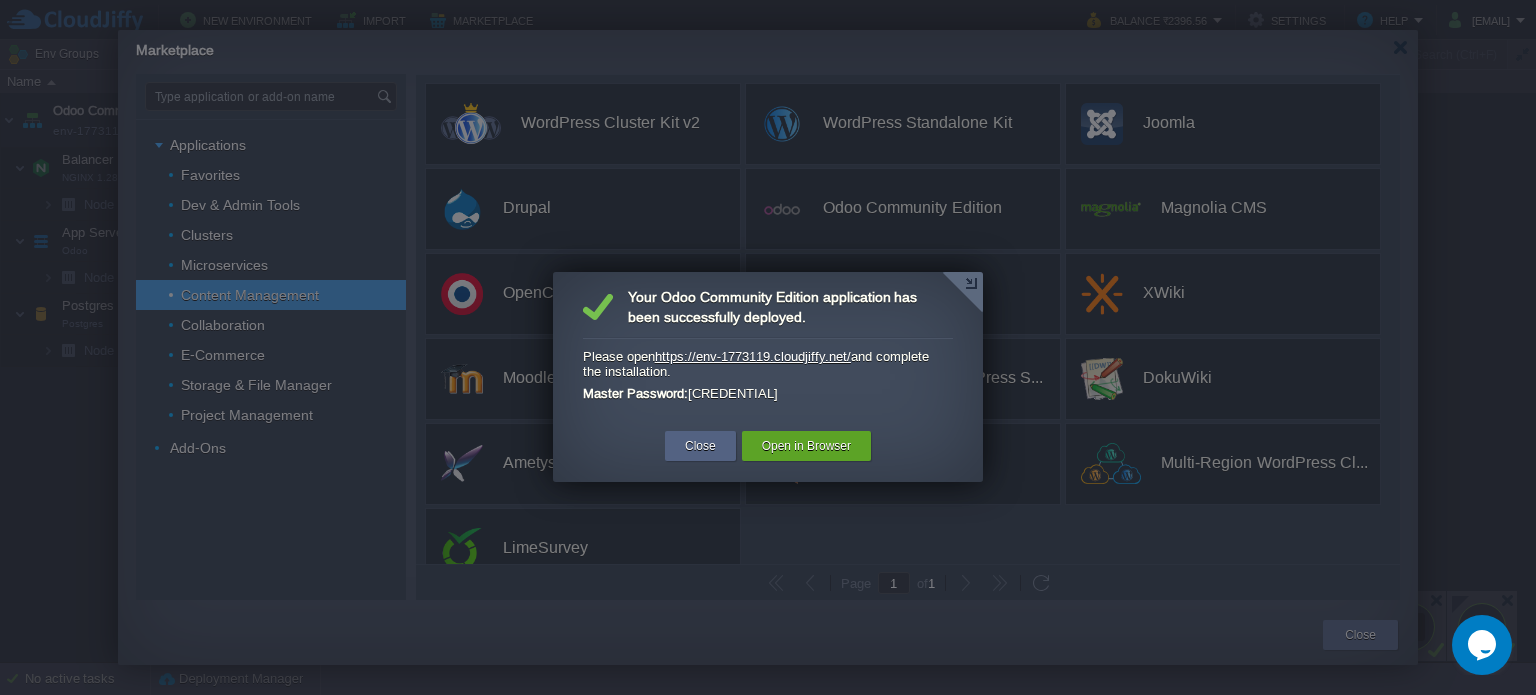 click on "https://env-1773119.cloudjiffy.net/" at bounding box center (753, 356) 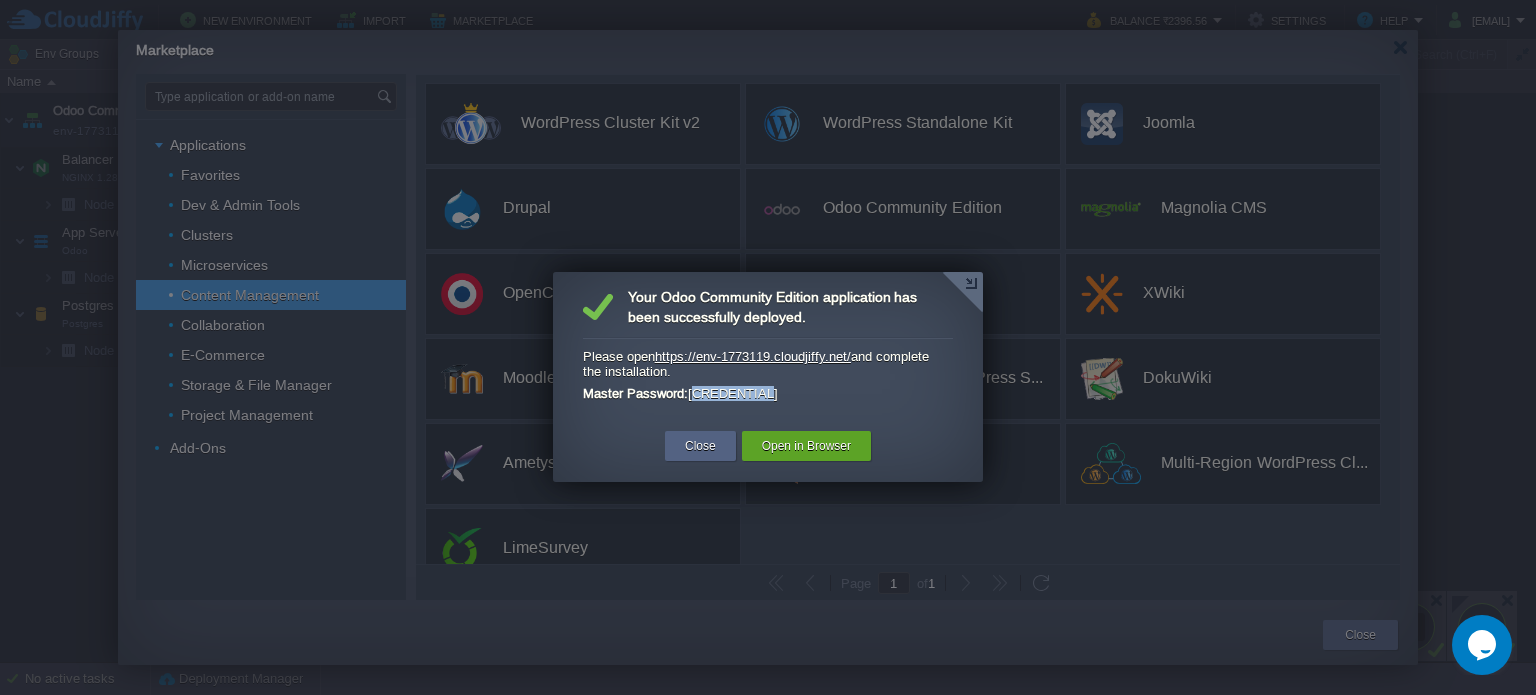 copy on "[CREDENTIAL]" 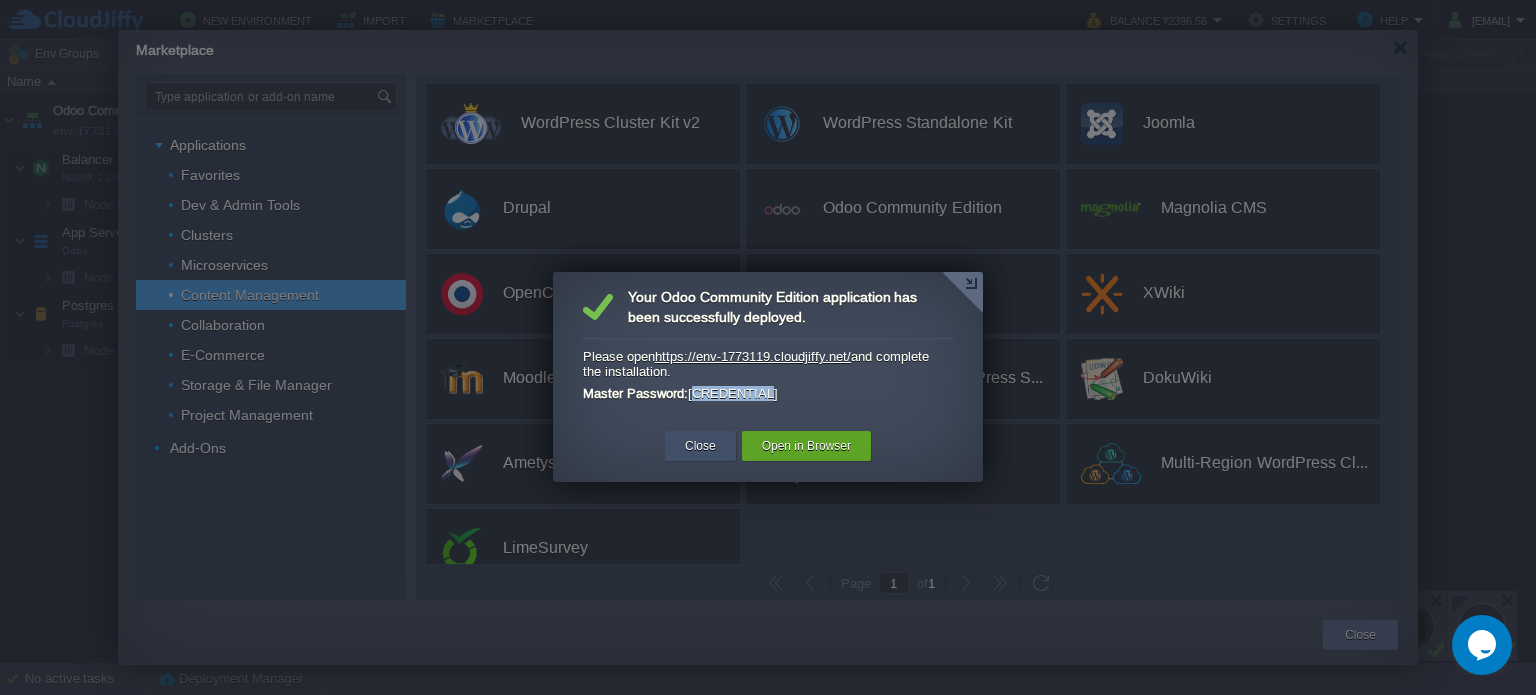 click on "Close" at bounding box center [700, 446] 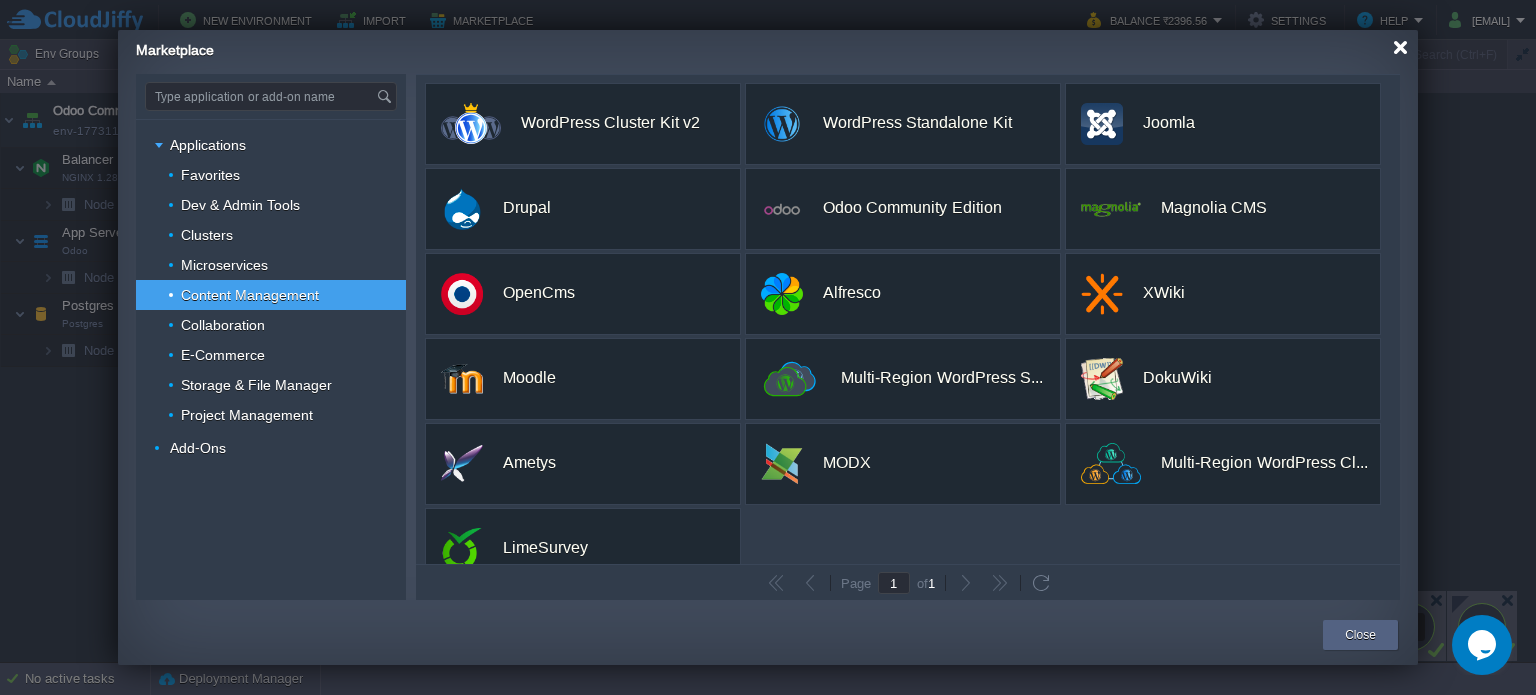 click at bounding box center (1400, 47) 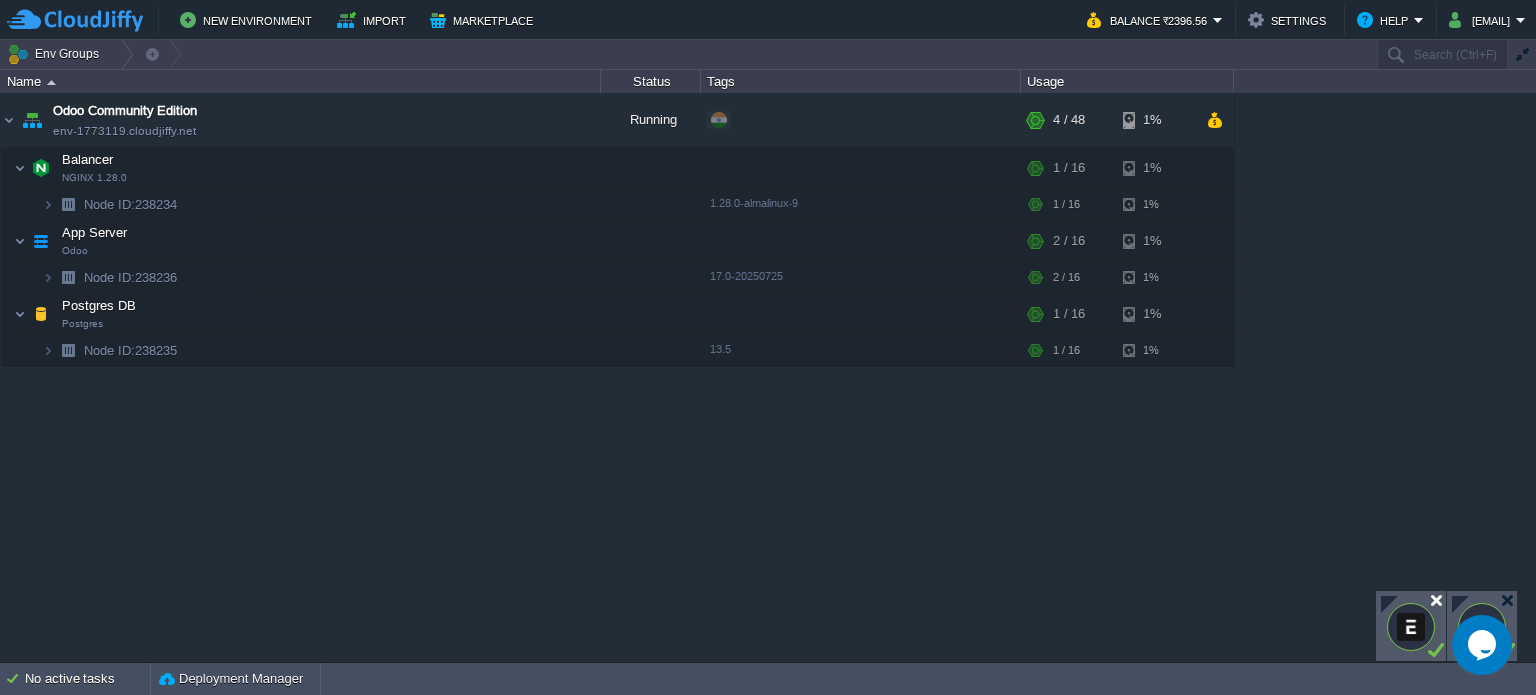 click at bounding box center [1436, 600] 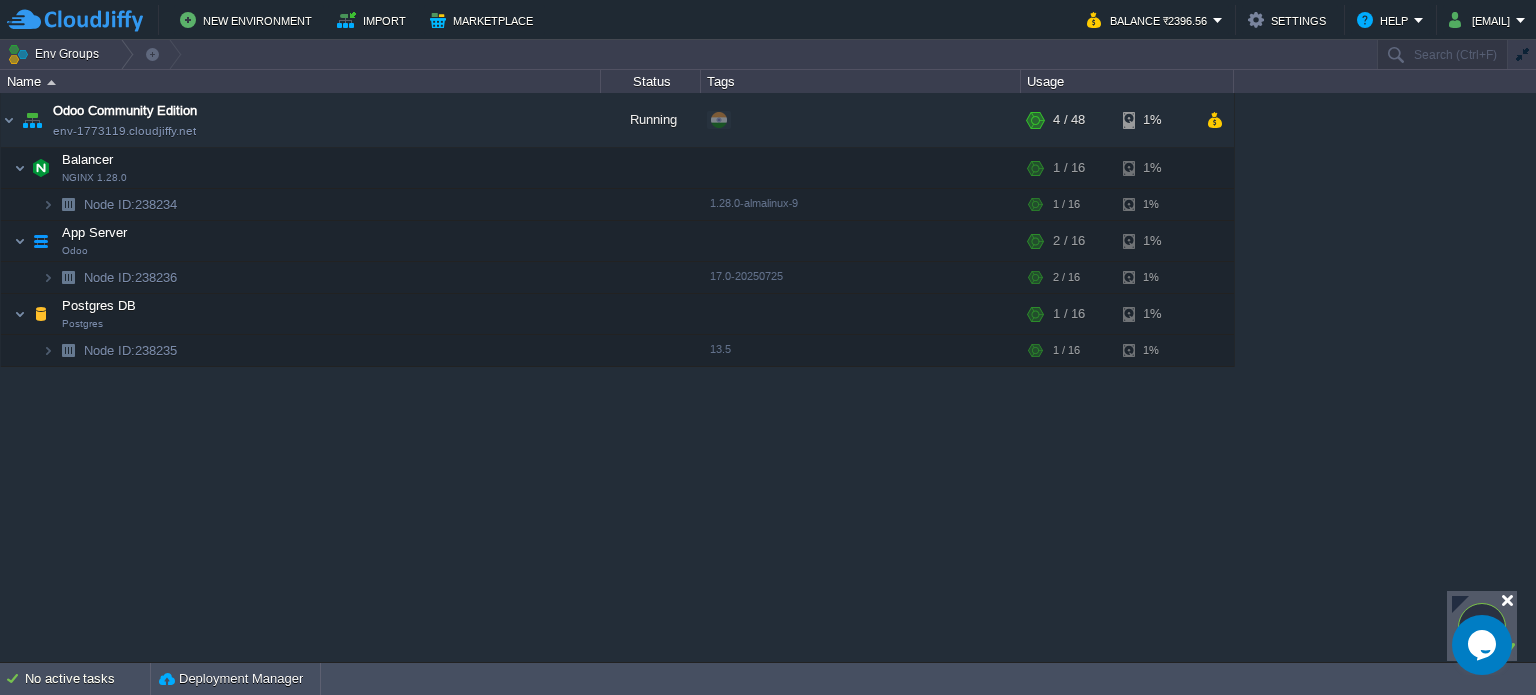 click at bounding box center [1507, 600] 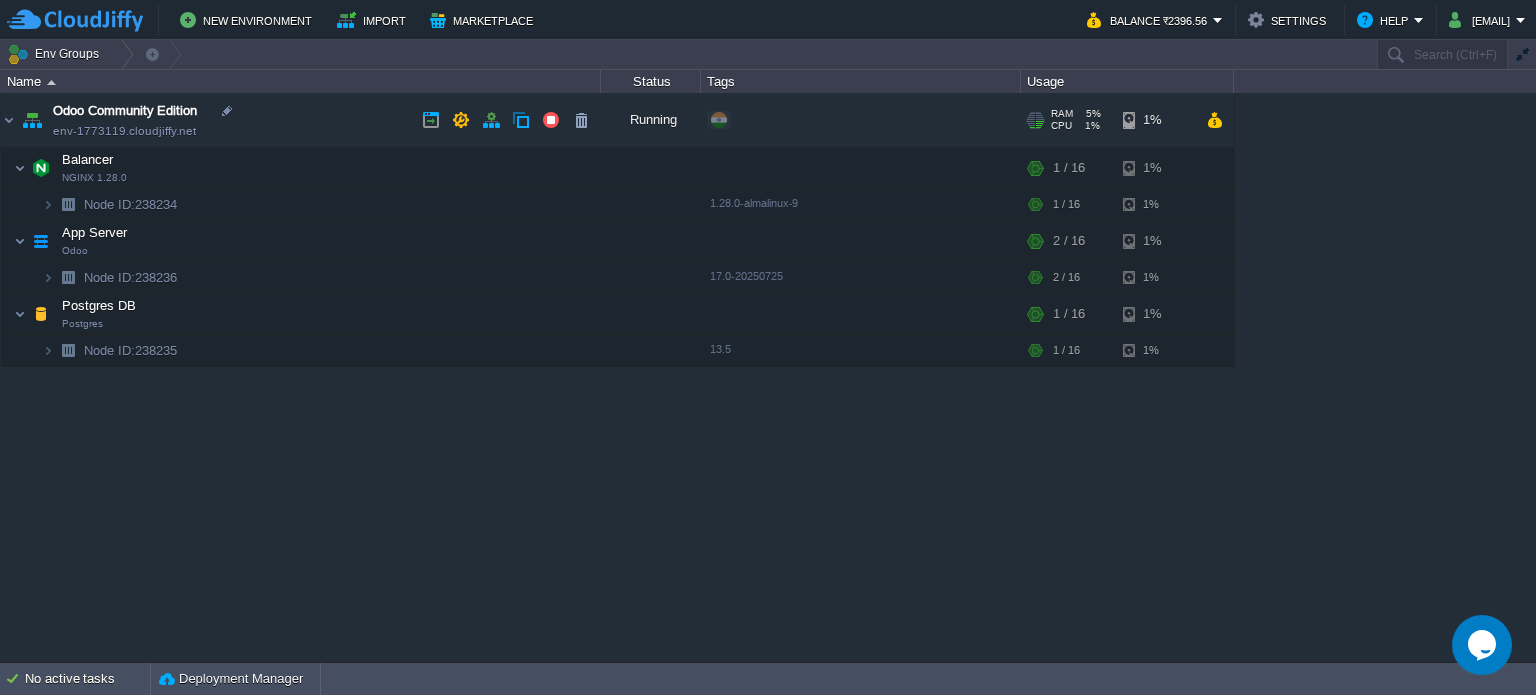 click on "Odoo Community Edition env-1773119.cloudjiffy.net" at bounding box center (301, 120) 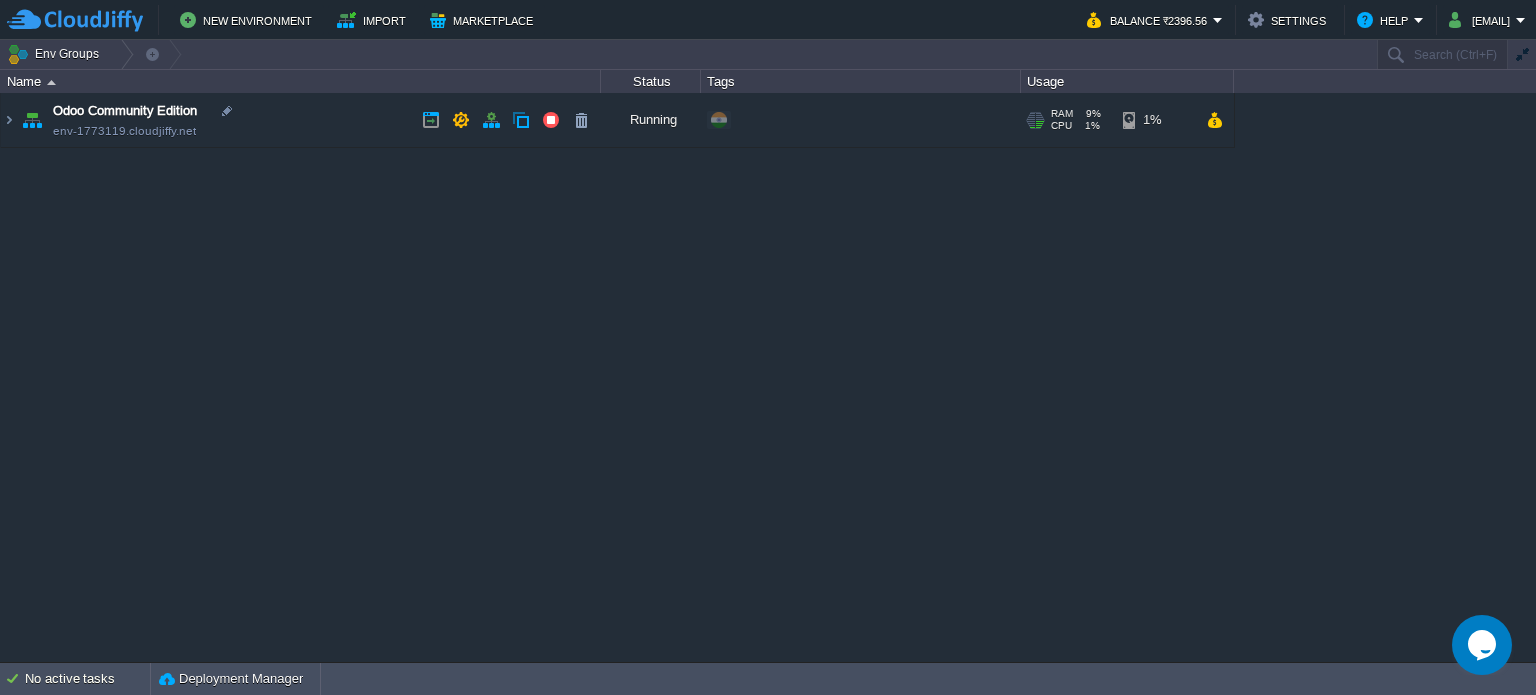 click on "Odoo Community Edition env-1773119.cloudjiffy.net" at bounding box center (301, 120) 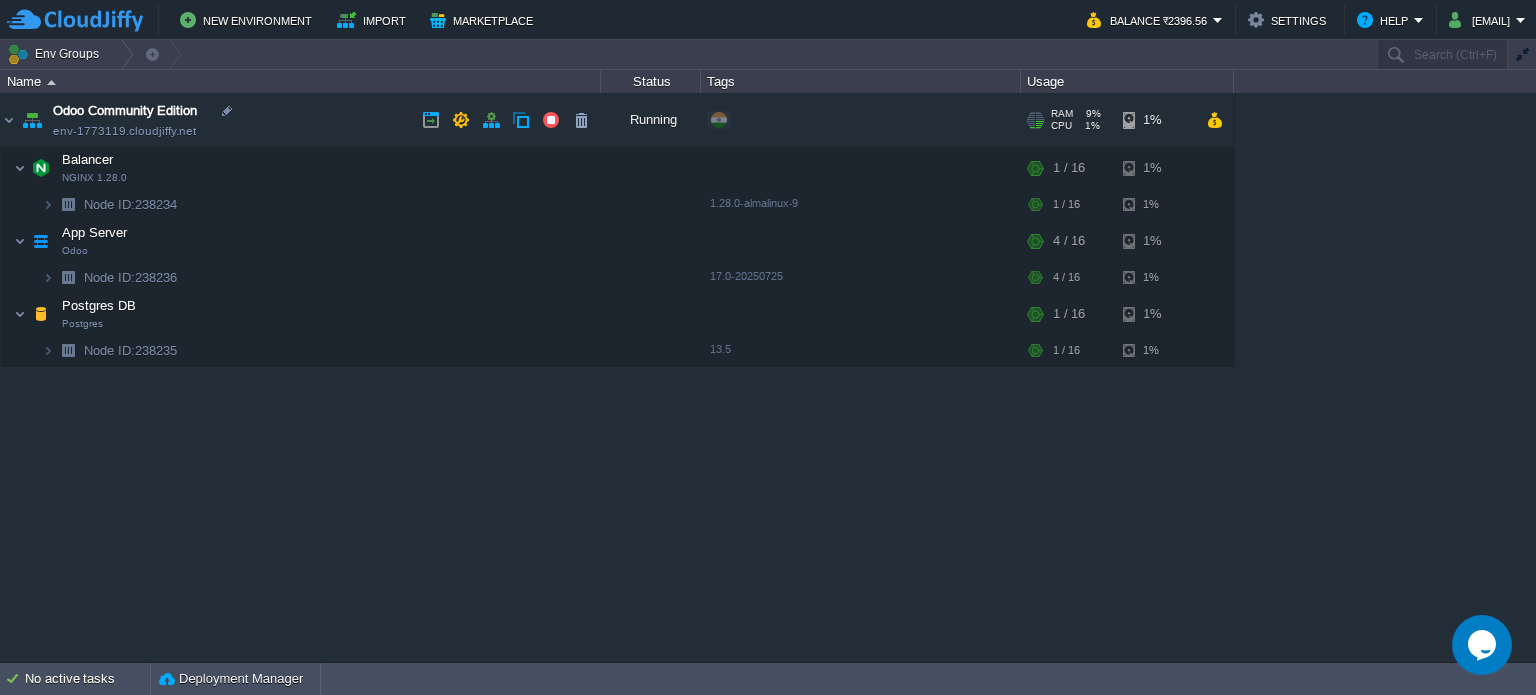 click on "Odoo Community Edition env-1773119.cloudjiffy.net" at bounding box center [301, 120] 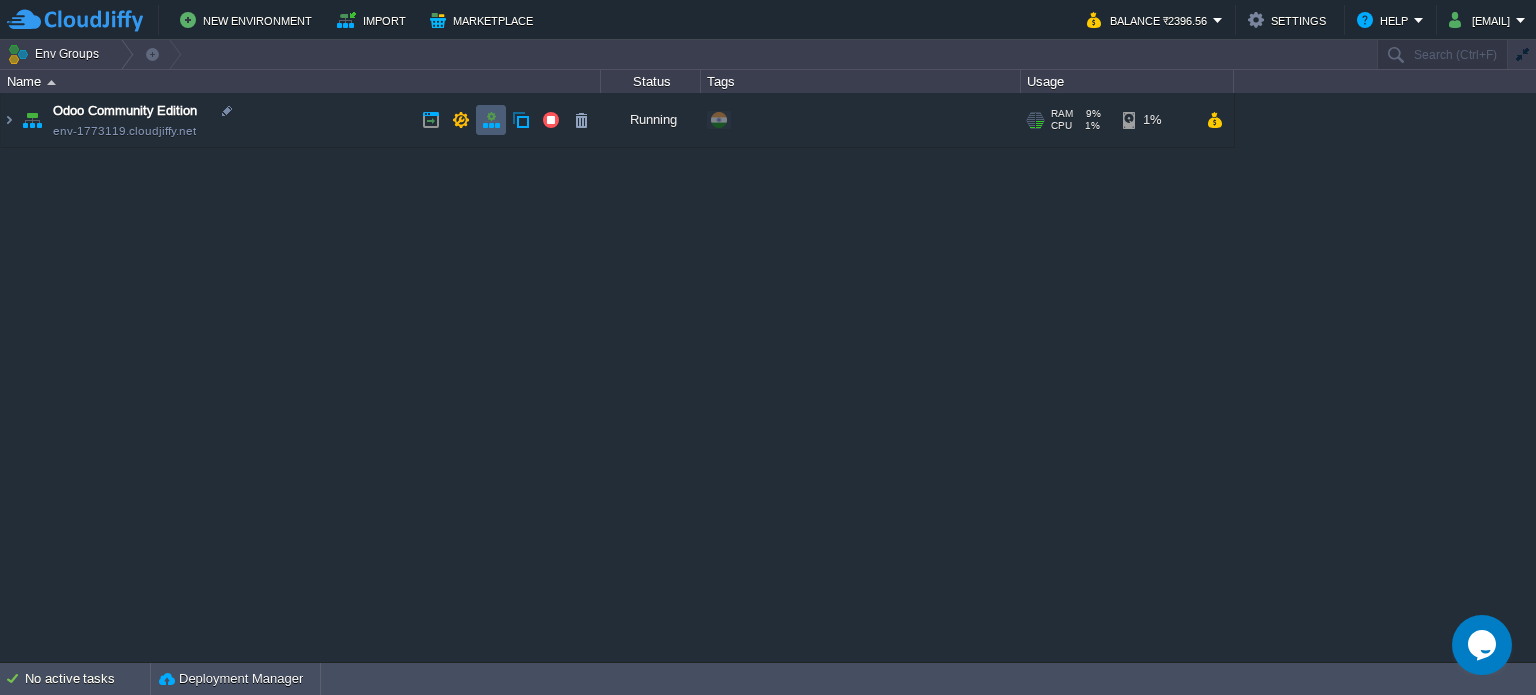 click at bounding box center [491, 120] 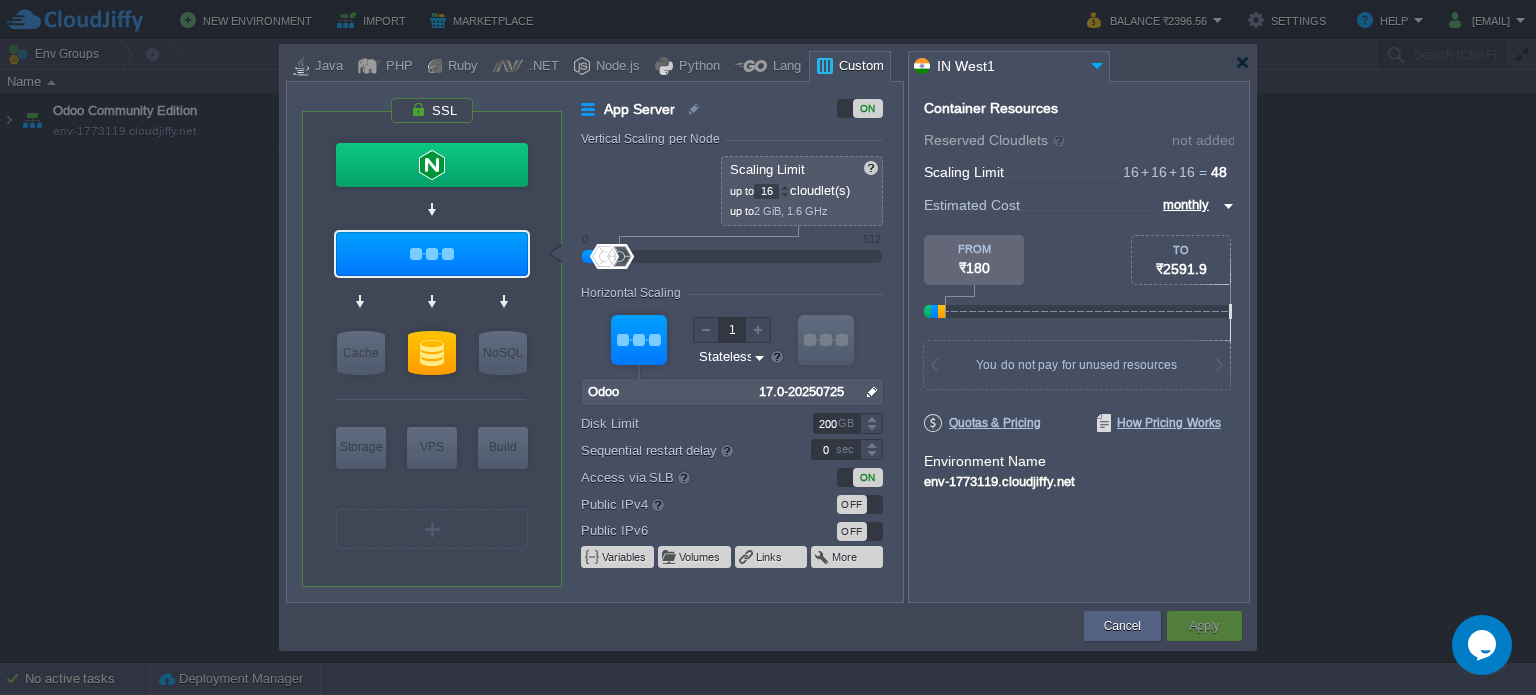 type on "2" 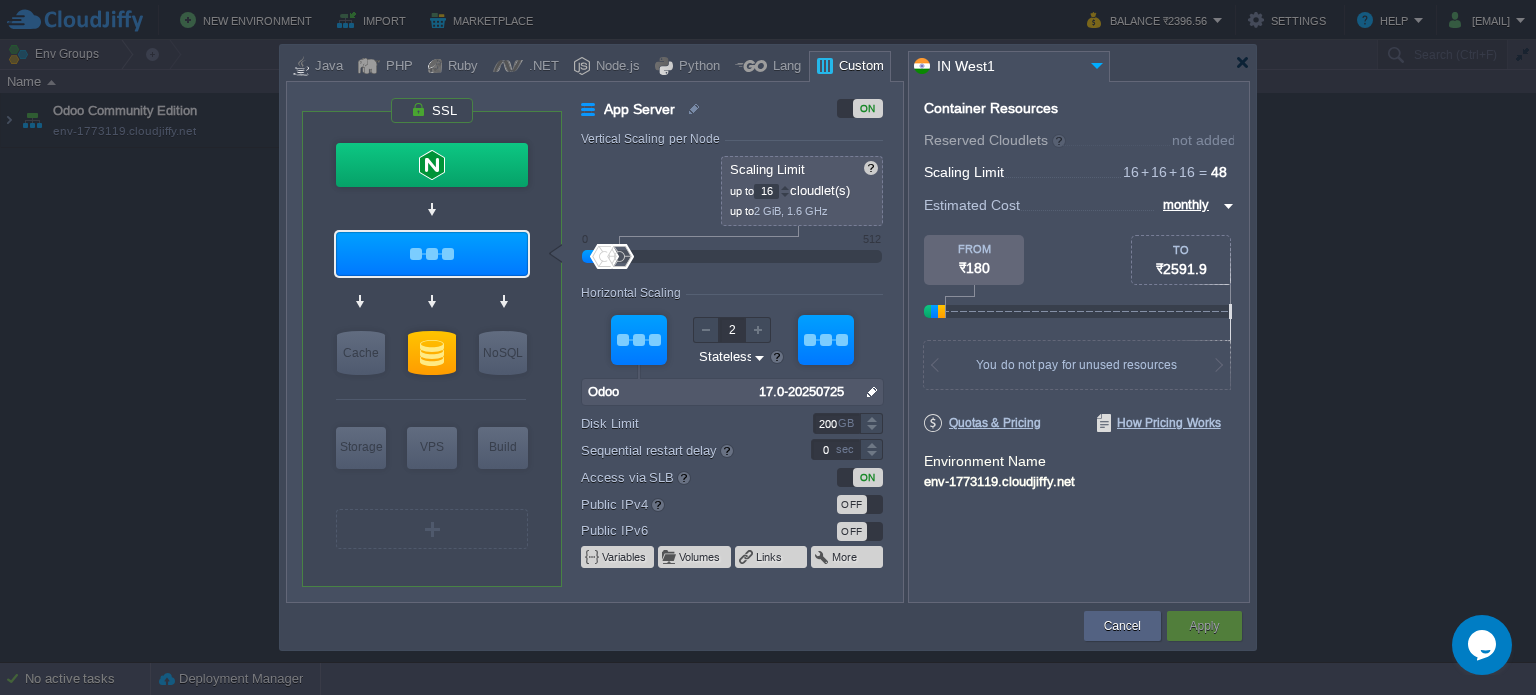 click at bounding box center [826, 340] 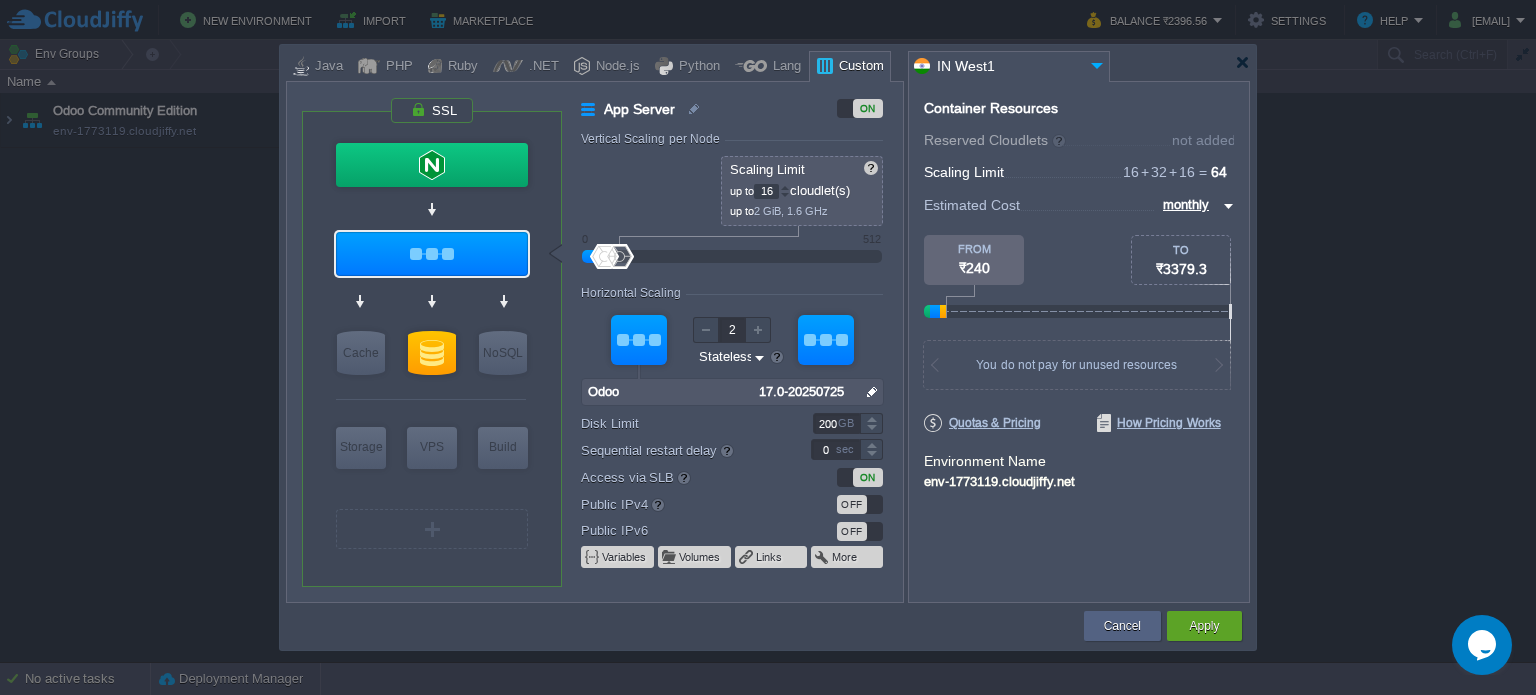 click on "Stateless            Stateful" at bounding box center (724, 357) 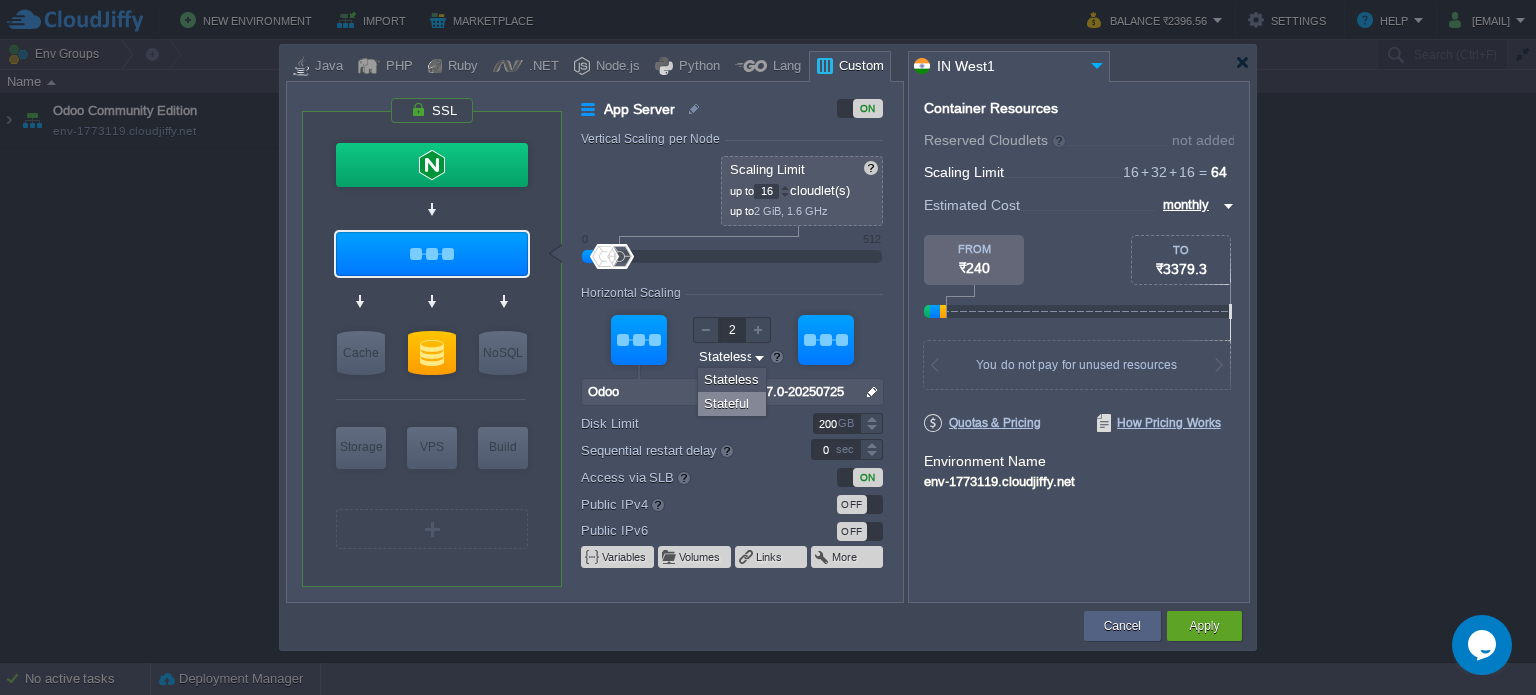 click on "Stateful" at bounding box center (732, 404) 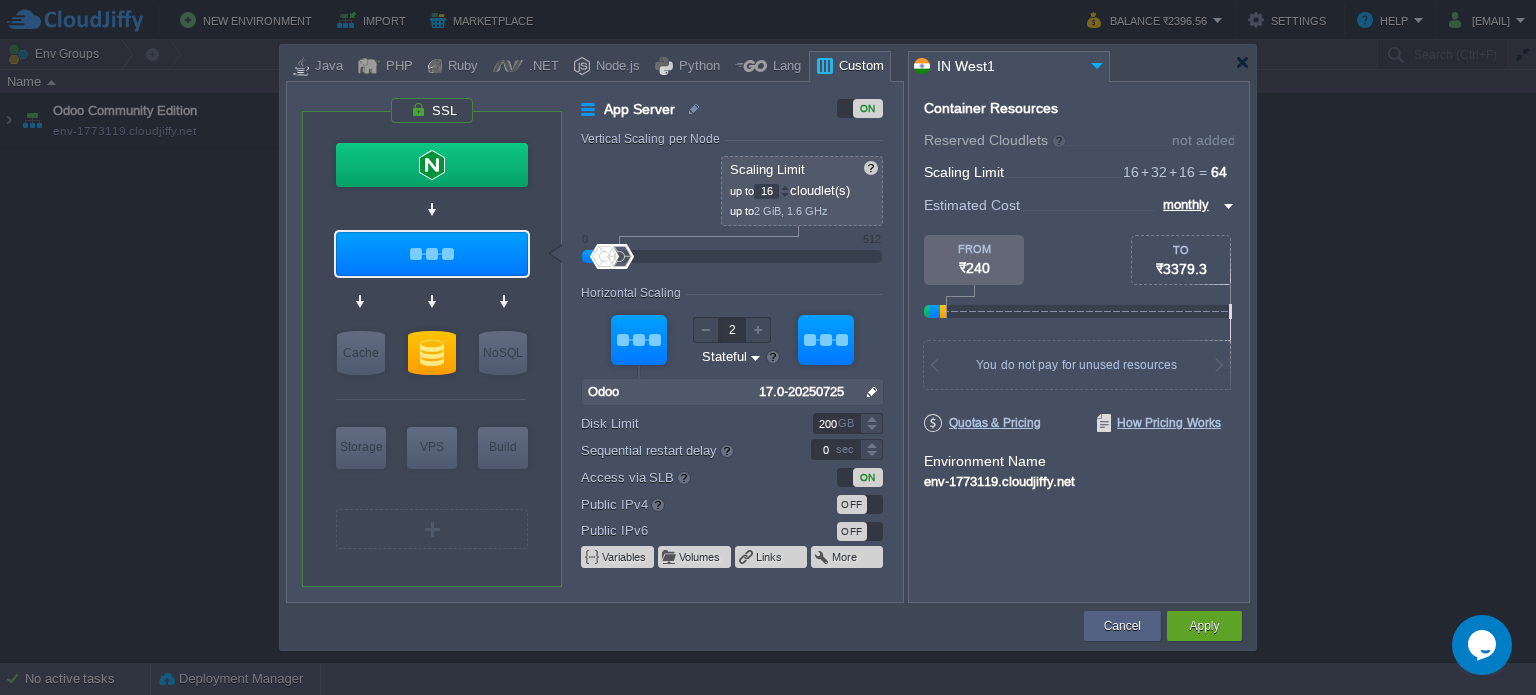 click on "Disk Limit" at bounding box center (682, 423) 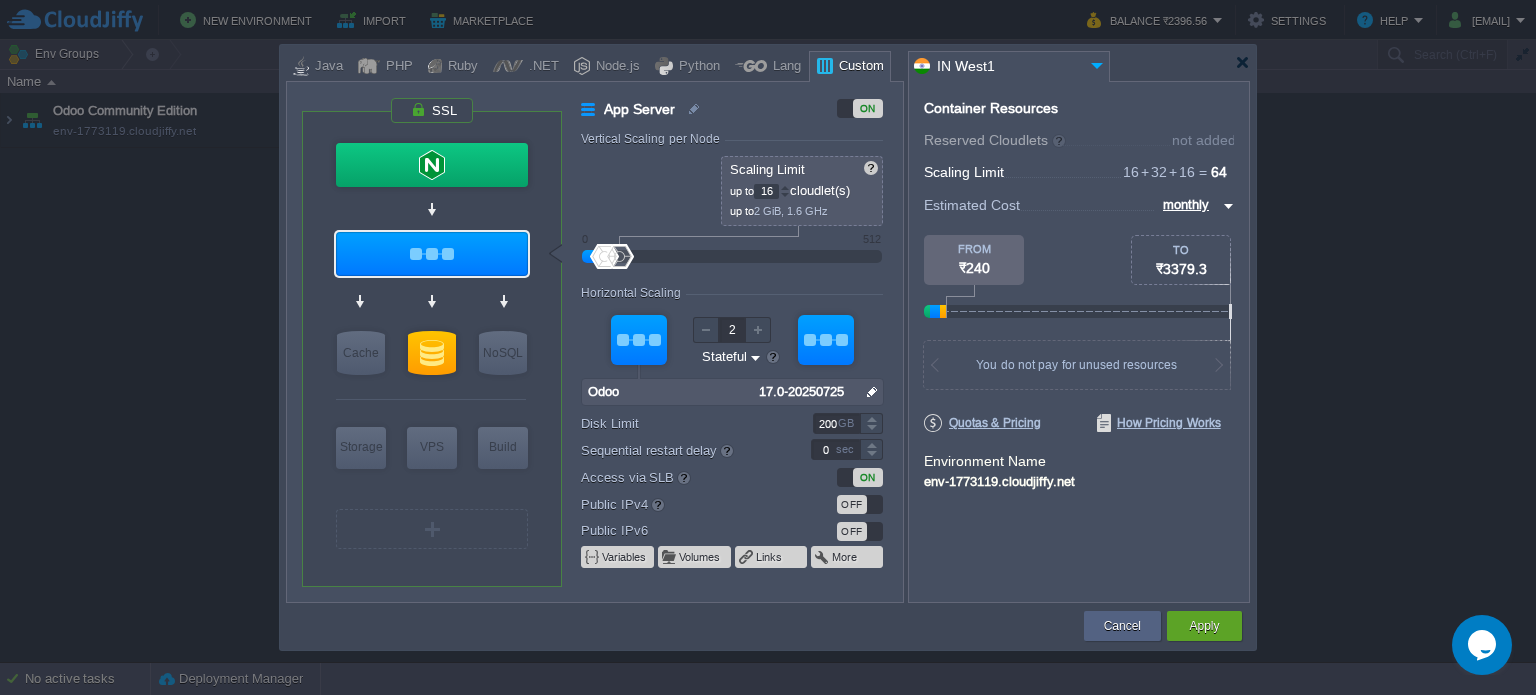 click on "Container Resources From  Reserved Cloudlets   ... = not added To  Scaling Limit 16   +   32   +   16 ... = 64 not added   VM Resources ... = 0 GiB, 0 vCPU not added Estimated Cost monthly TO ₹3379.3 FROM ₹240 512 MiB RAM + 400 MHz CPU + 800 GB Disk You pay the fixed price for reserved resources Total cost at  100%  load on  ALL  containers You do not pay for unused resources Disk Limit per Node 200 GB Traffic Limit per Node 300 GB Quotas & Pricing How Pricing Works Environment Name env-1773119.cloudjiffy.net" at bounding box center (1079, 342) 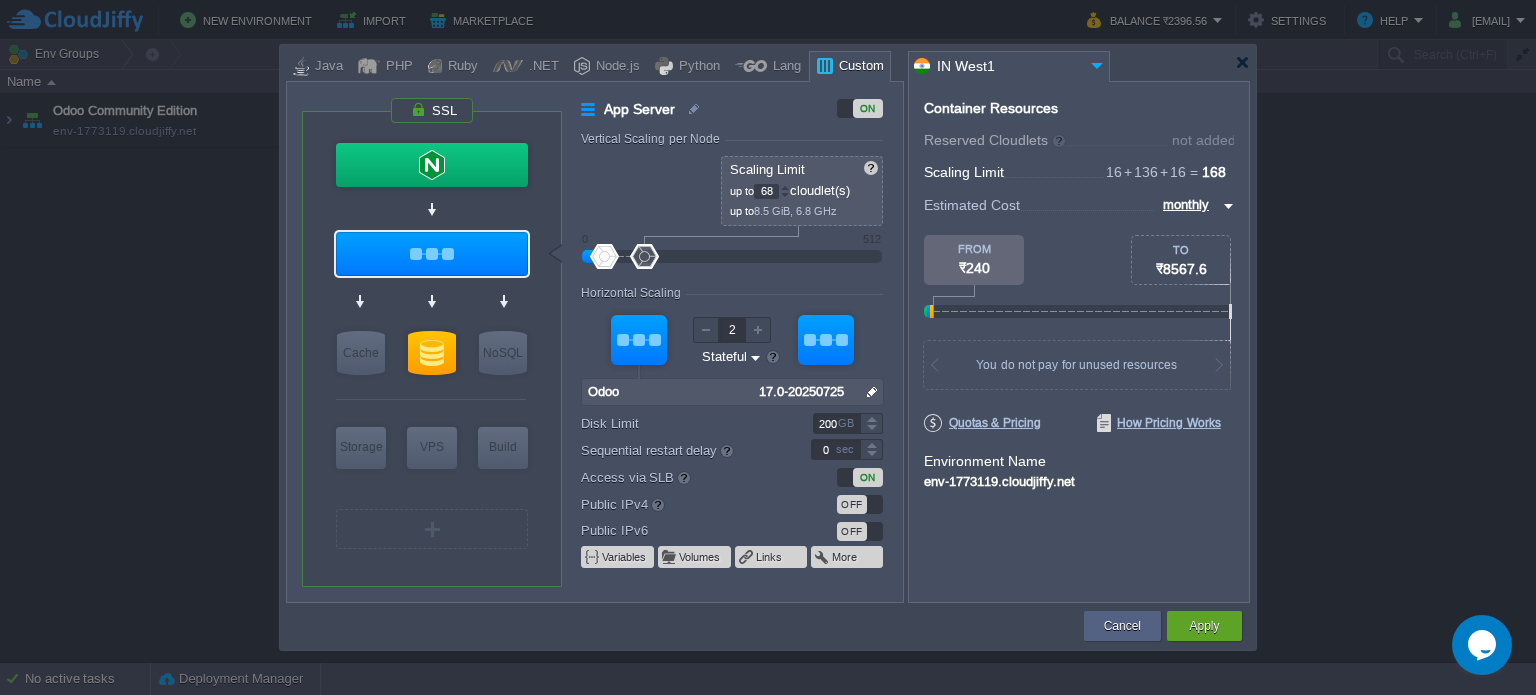 drag, startPoint x: 624, startPoint y: 261, endPoint x: 644, endPoint y: 261, distance: 20 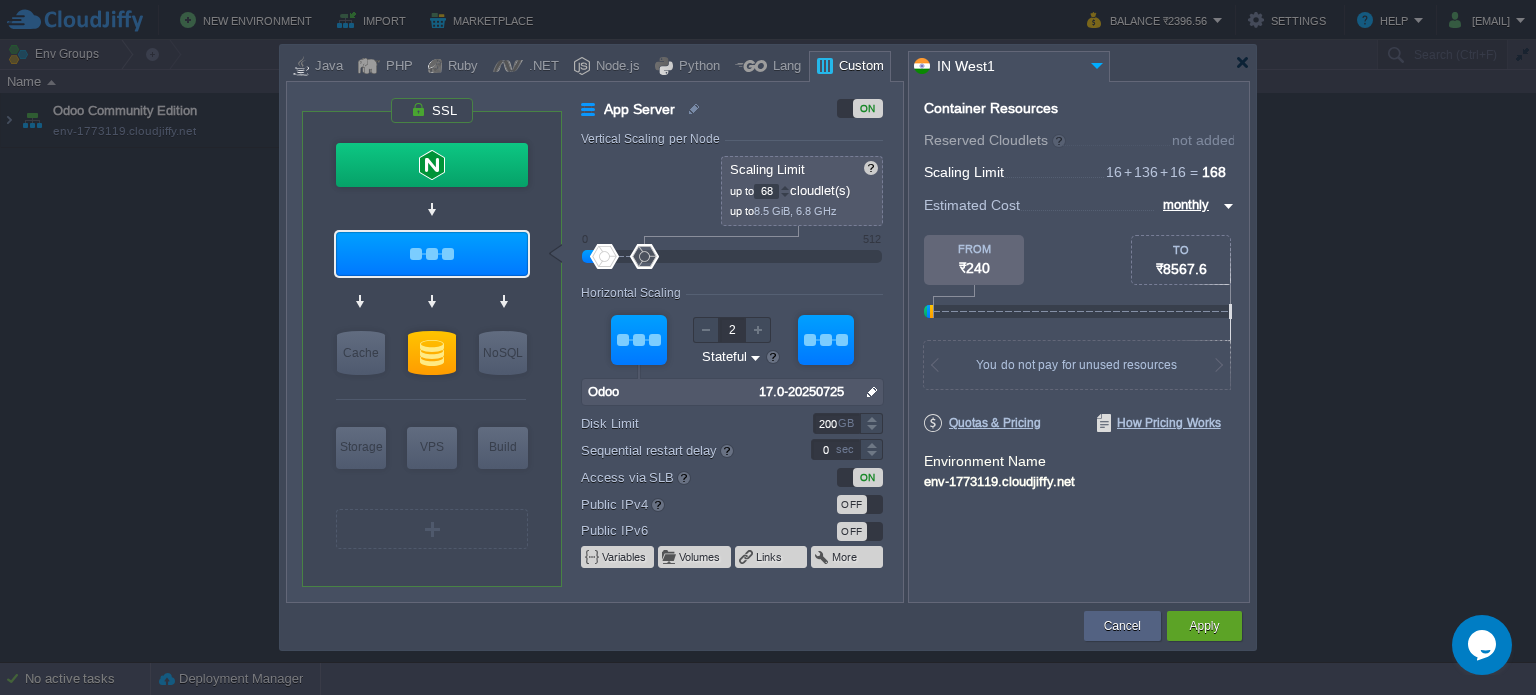 drag, startPoint x: 595, startPoint y: 255, endPoint x: 561, endPoint y: 255, distance: 34 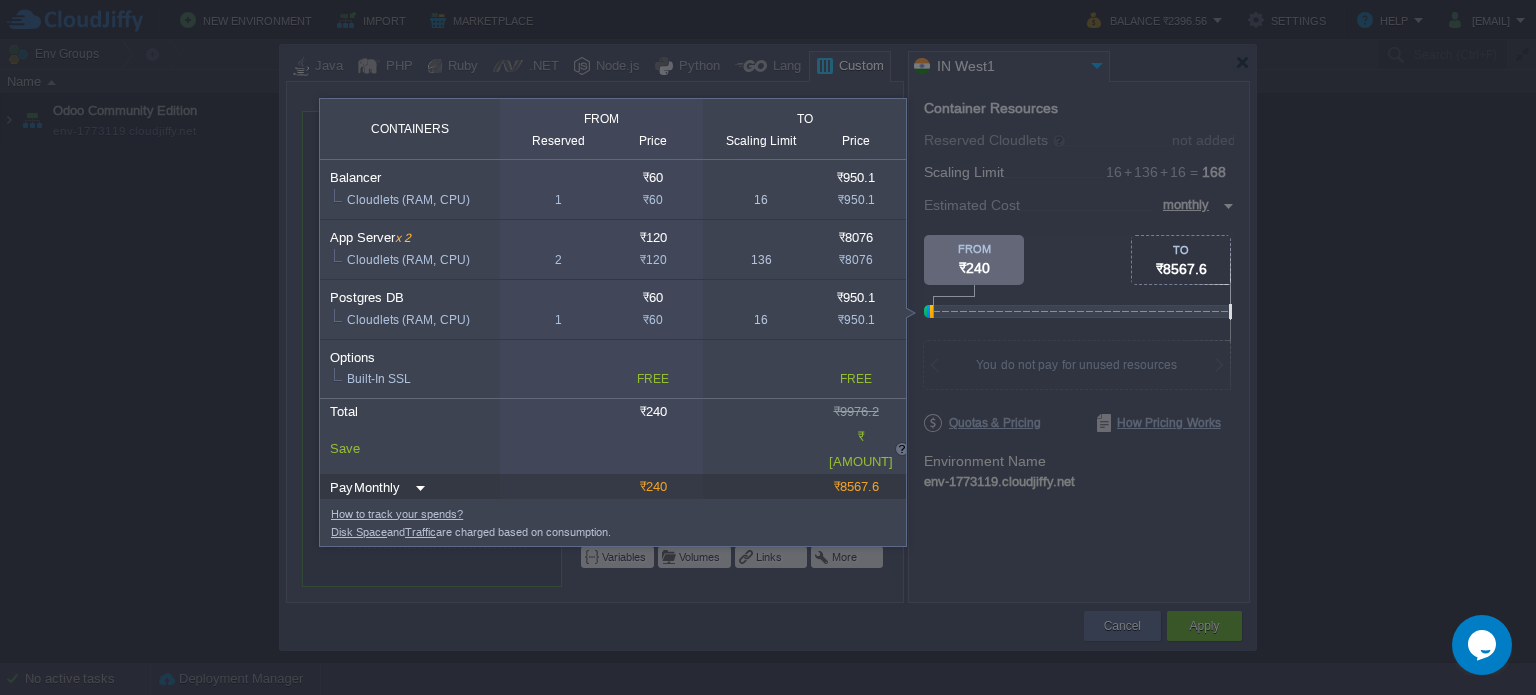 click on "Cloudlets (RAM, CPU)" at bounding box center [415, 260] 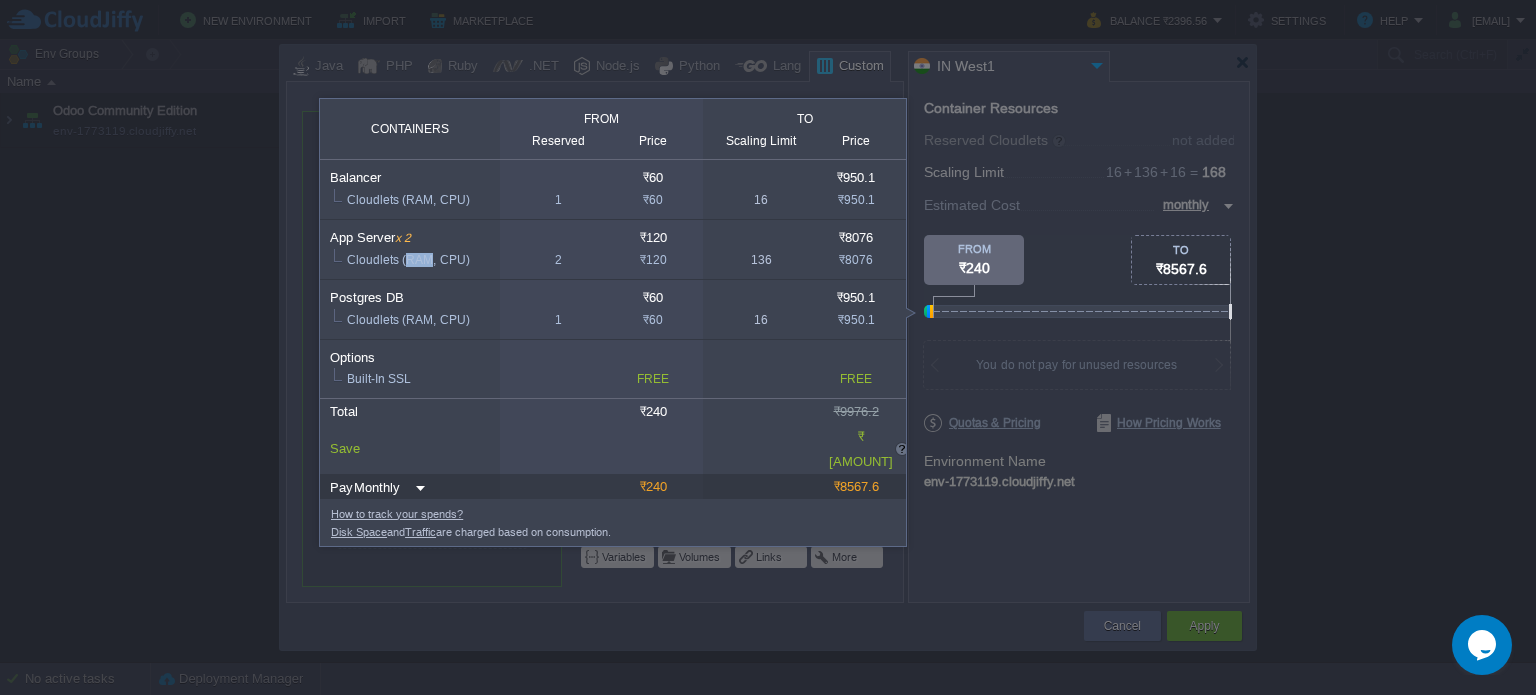click on "Cloudlets (RAM, CPU)" at bounding box center [415, 260] 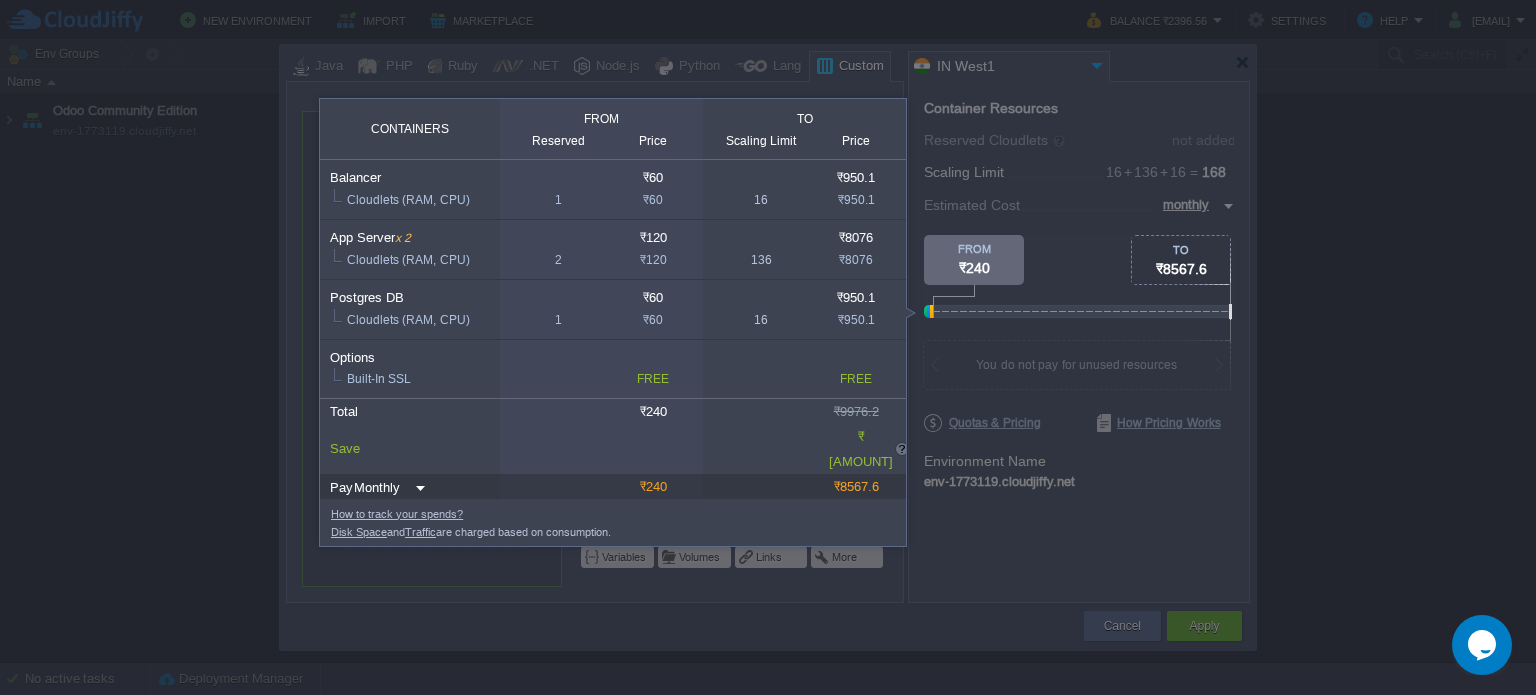 click on "₹120" at bounding box center [653, 260] 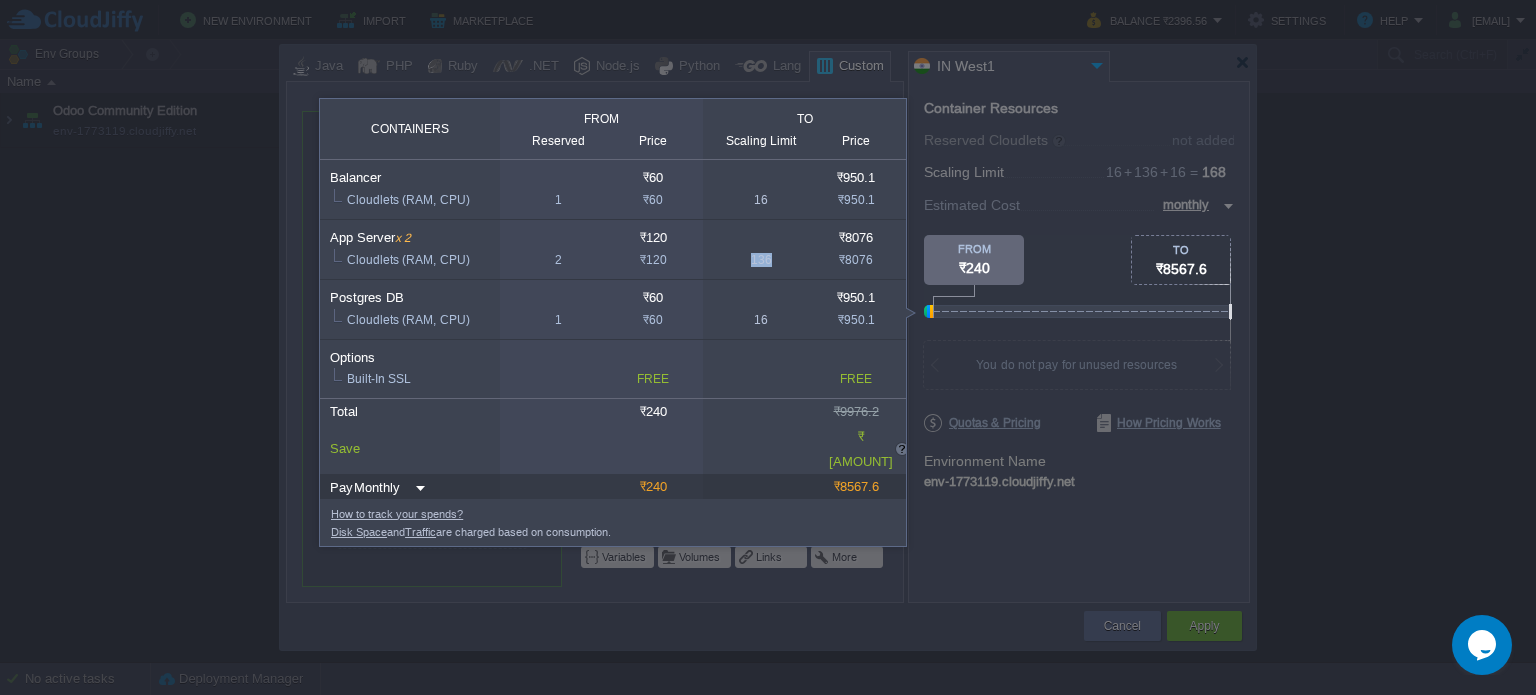 click on "136" at bounding box center (761, 260) 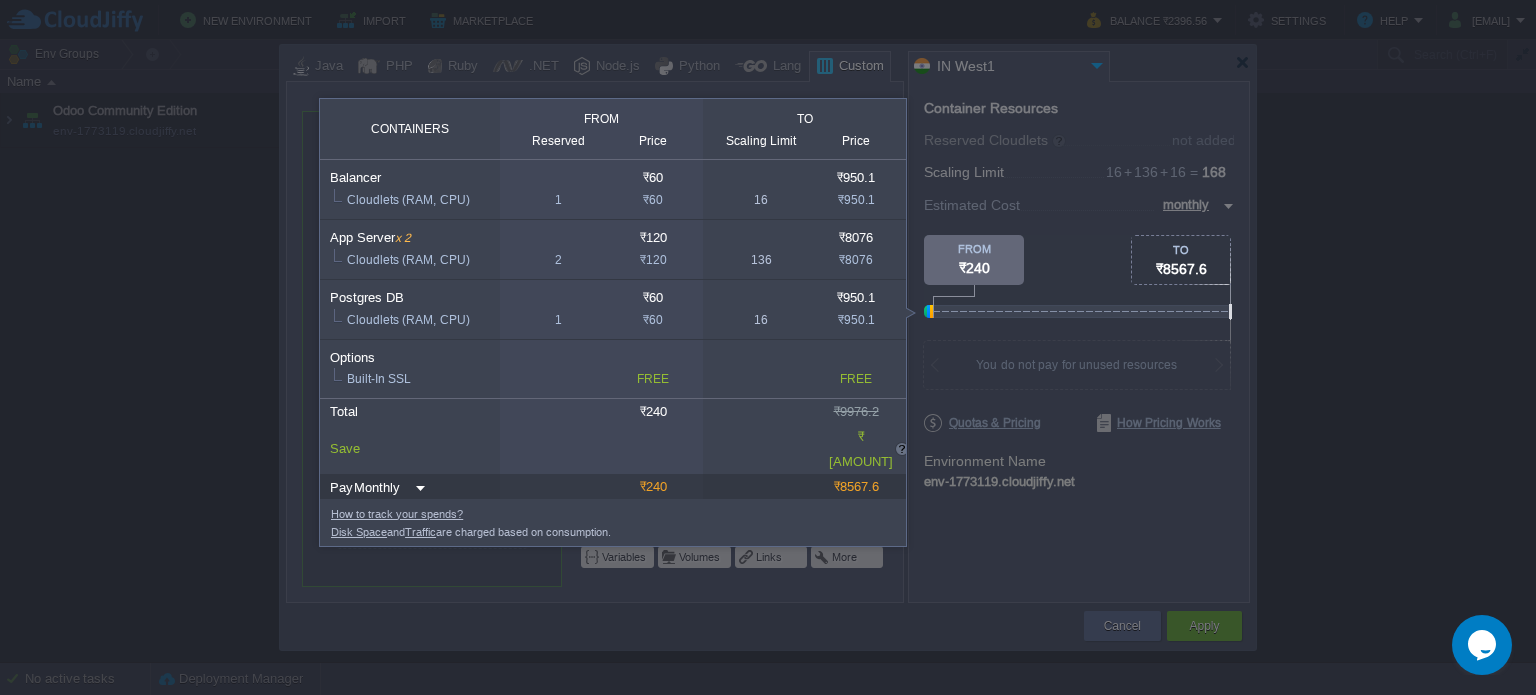 click on "₹8076" at bounding box center (856, 260) 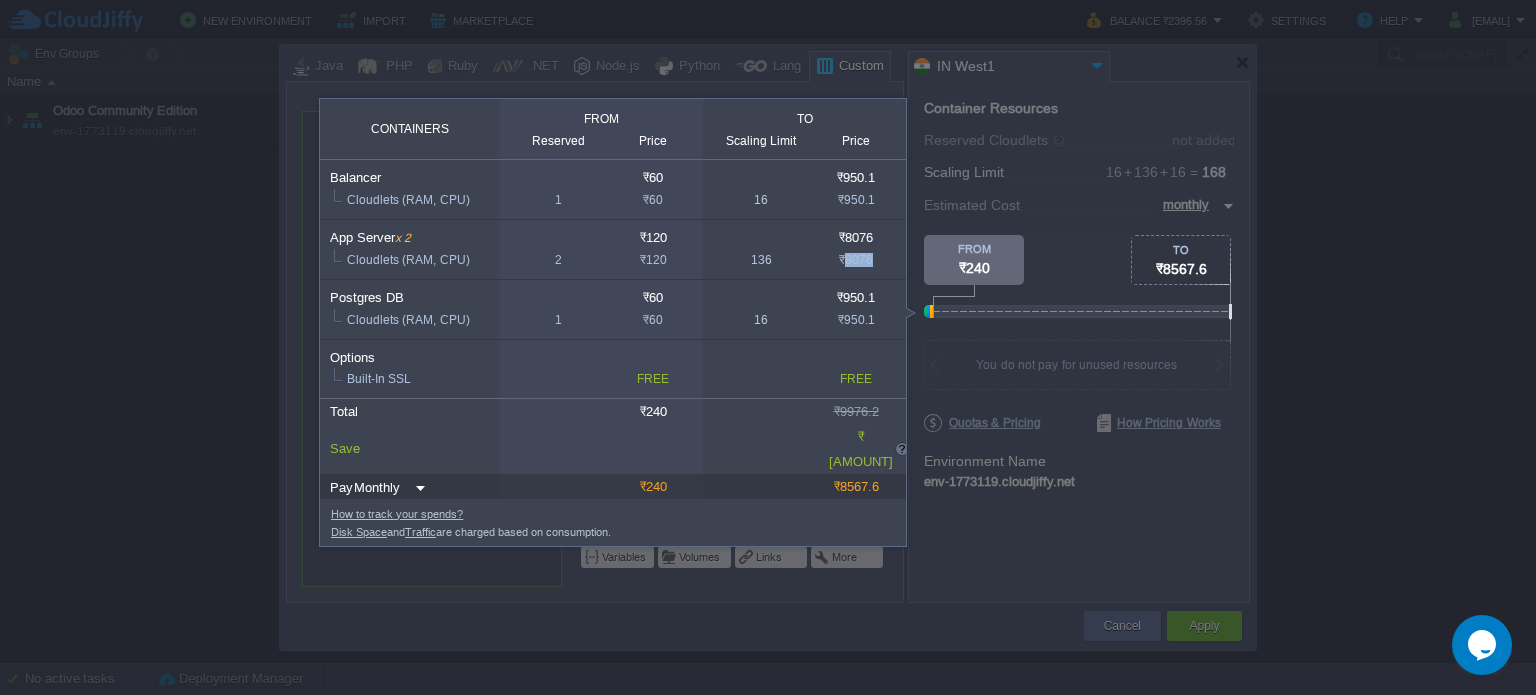 click on "₹8076" at bounding box center (856, 260) 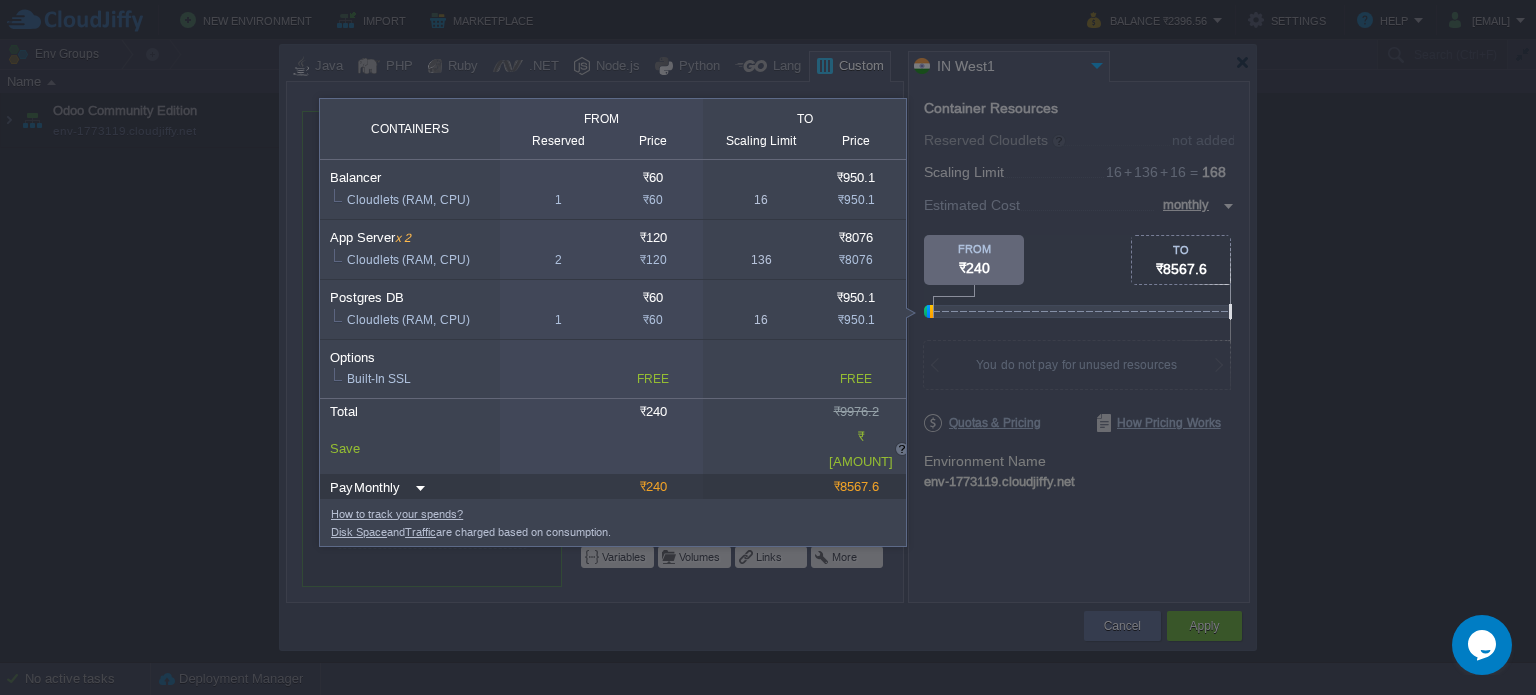 click on "₹8076" at bounding box center [856, 260] 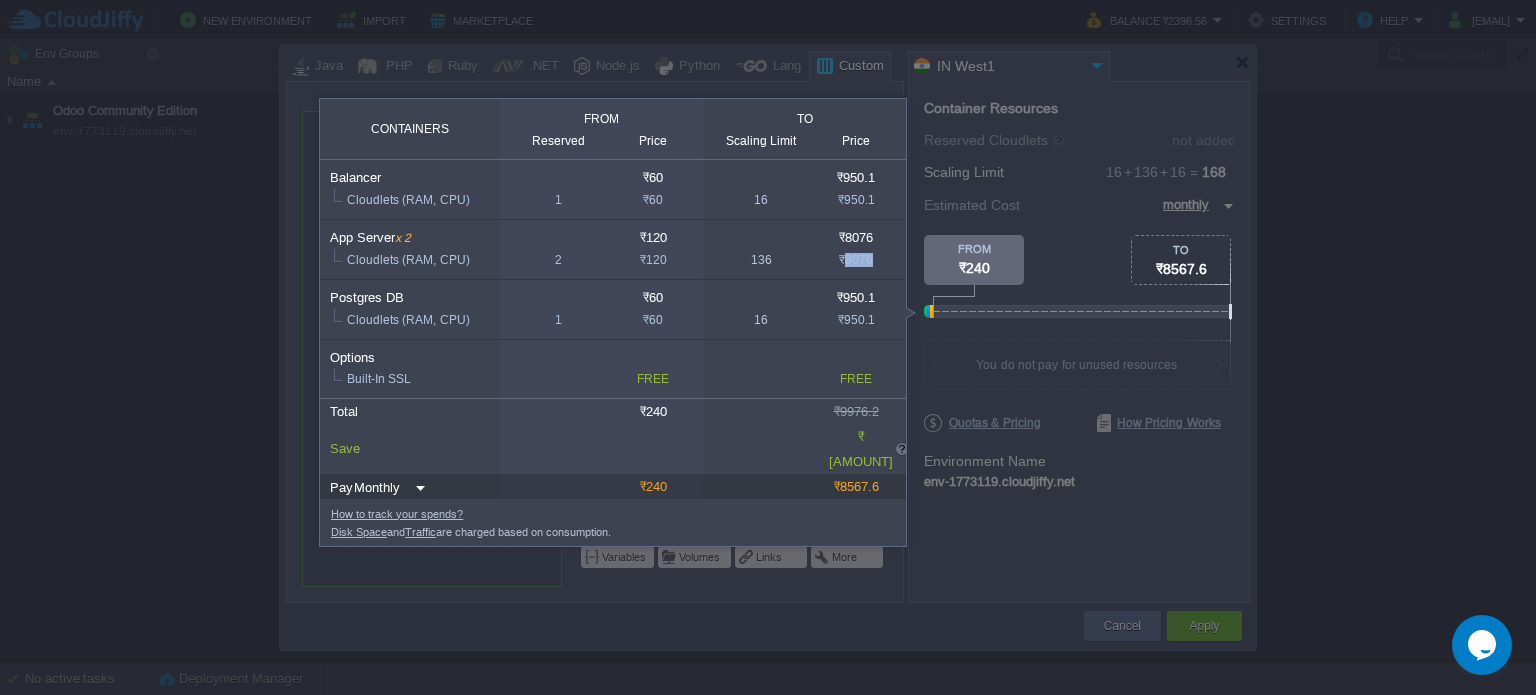 click on "₹8076" at bounding box center (856, 260) 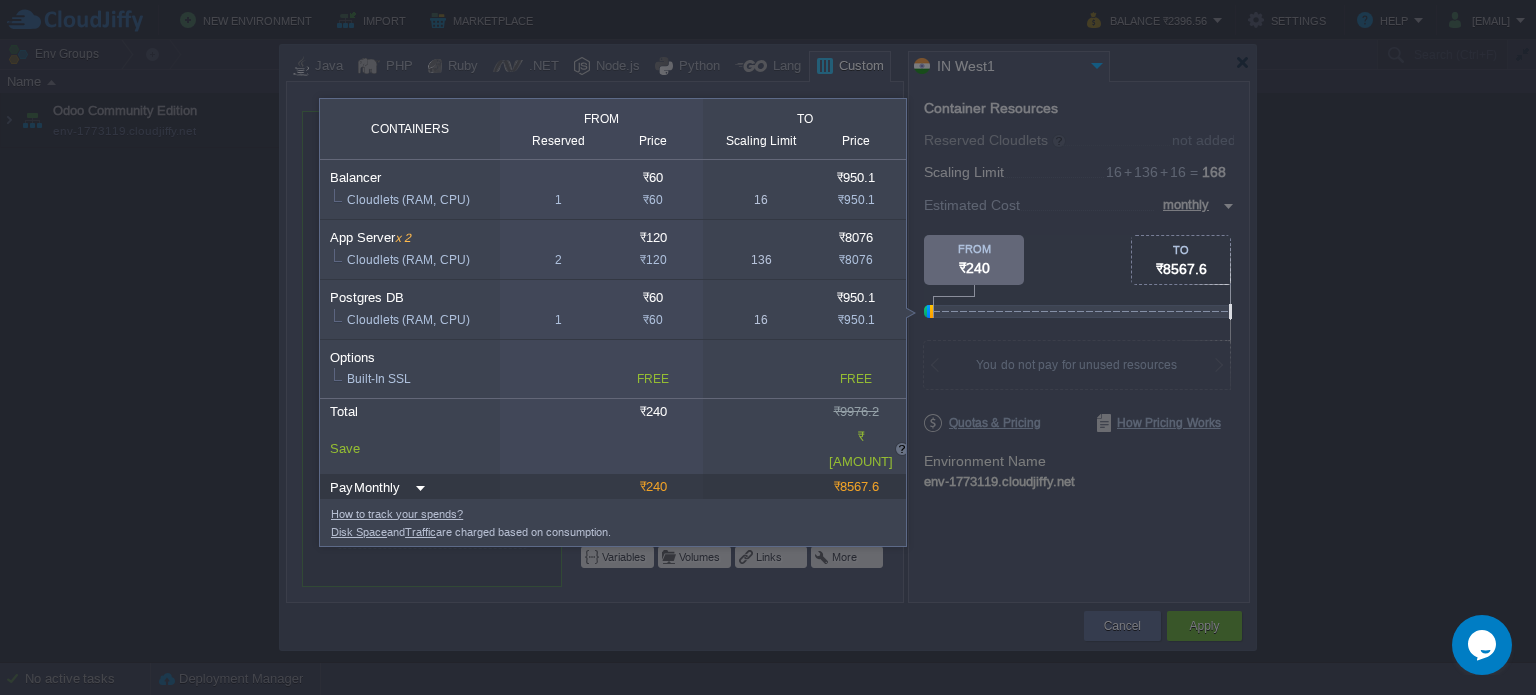 click on "₹950.1" at bounding box center [856, 320] 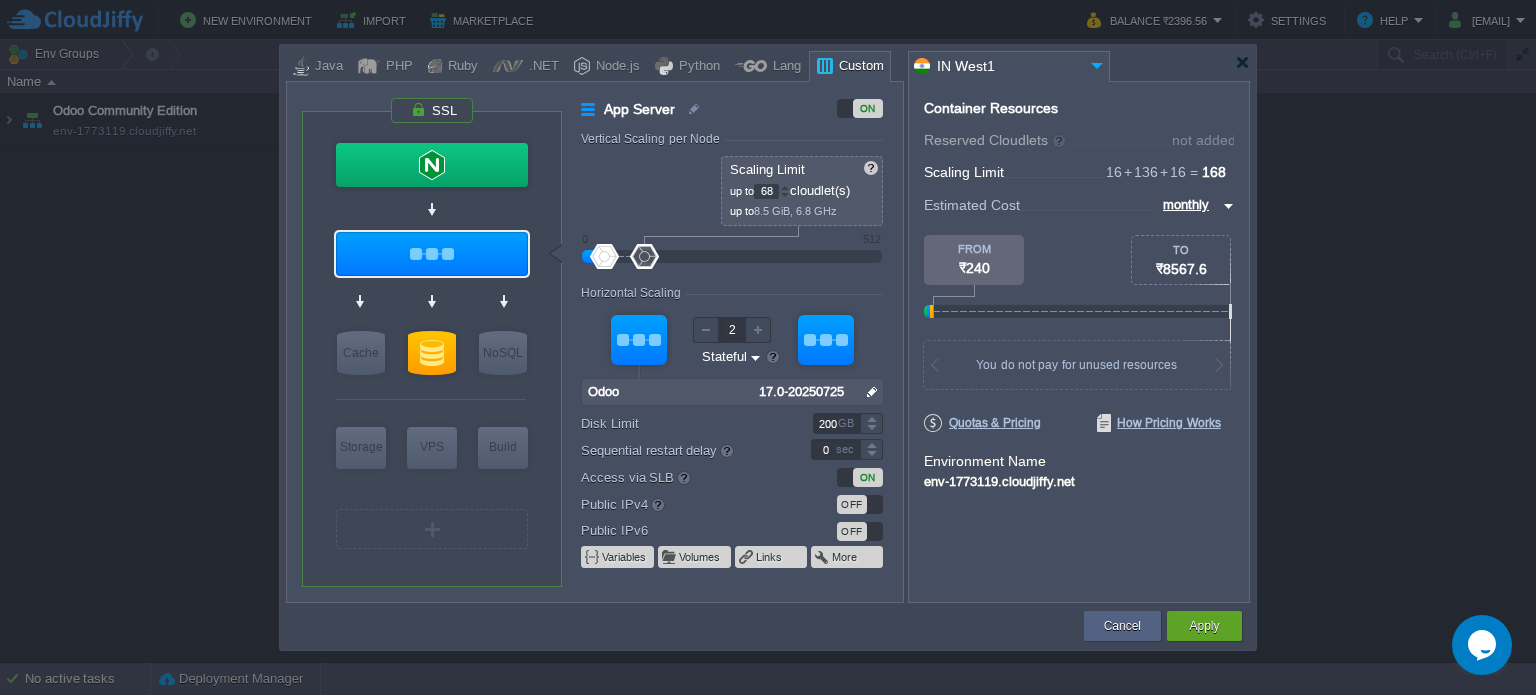 click on "Container Resources From  Reserved Cloudlets   ... = not added To  Scaling Limit 16   +   136   +   16 ... = 168 not added   VM Resources ... = 0 GiB, 0 vCPU not added Estimated Cost monthly TO ₹8567.6 FROM ₹240 512 MiB RAM + 400 MHz CPU + 800 GB Disk You pay the fixed price for reserved resources Total cost at  100%  load on  ALL  containers You do not pay for unused resources Disk Limit per Node 200 GB Traffic Limit per Node 300 GB Quotas & Pricing How Pricing Works Environment Name env-1773119.cloudjiffy.net" at bounding box center [1079, 342] 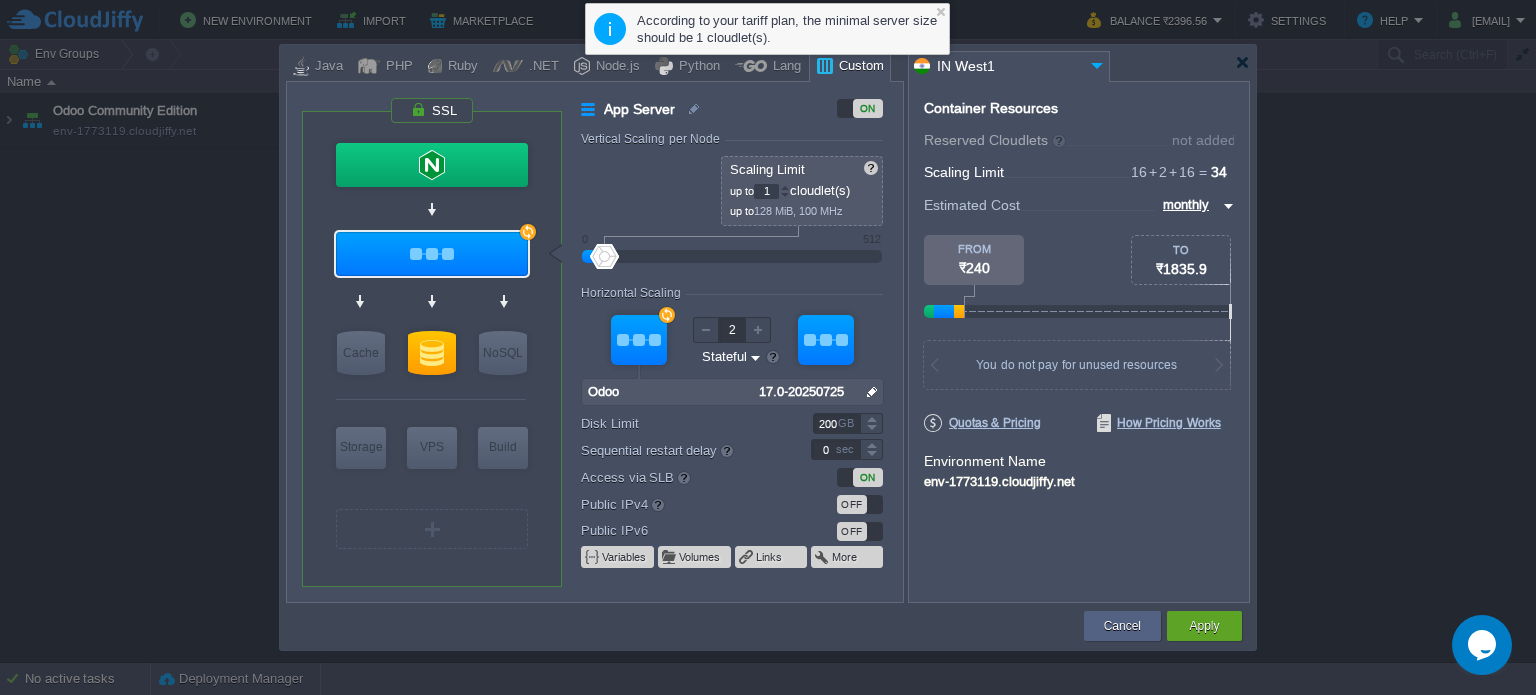 drag, startPoint x: 649, startPoint y: 263, endPoint x: 580, endPoint y: 263, distance: 69 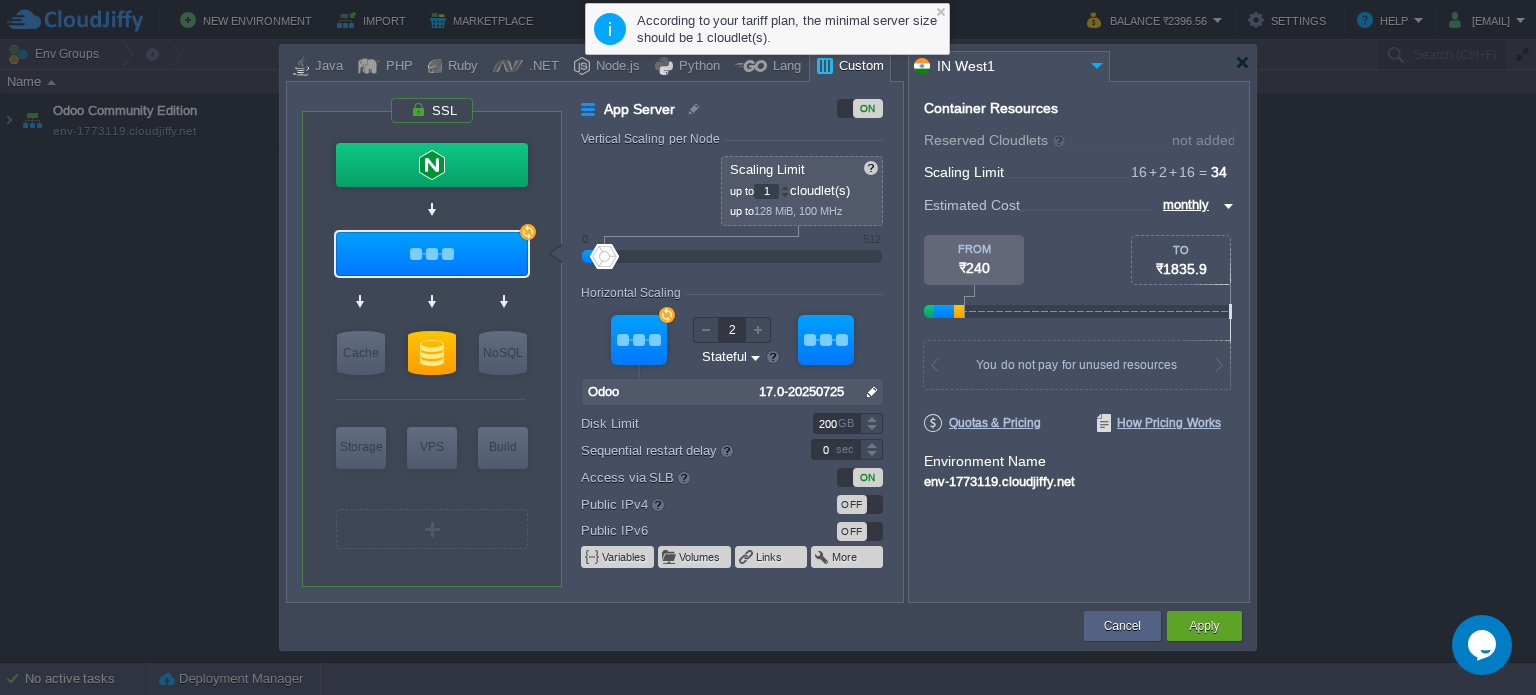 click at bounding box center [732, 257] 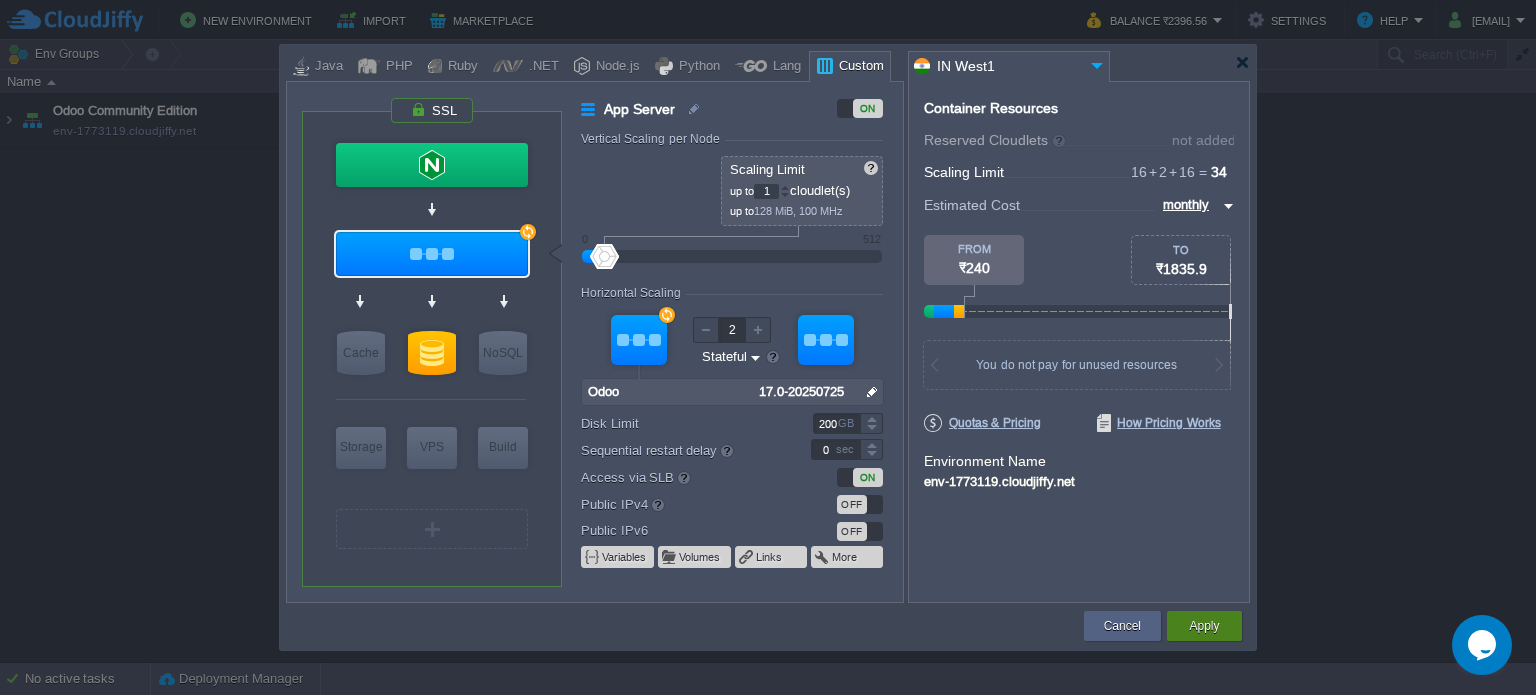click on "Apply" at bounding box center (1204, 626) 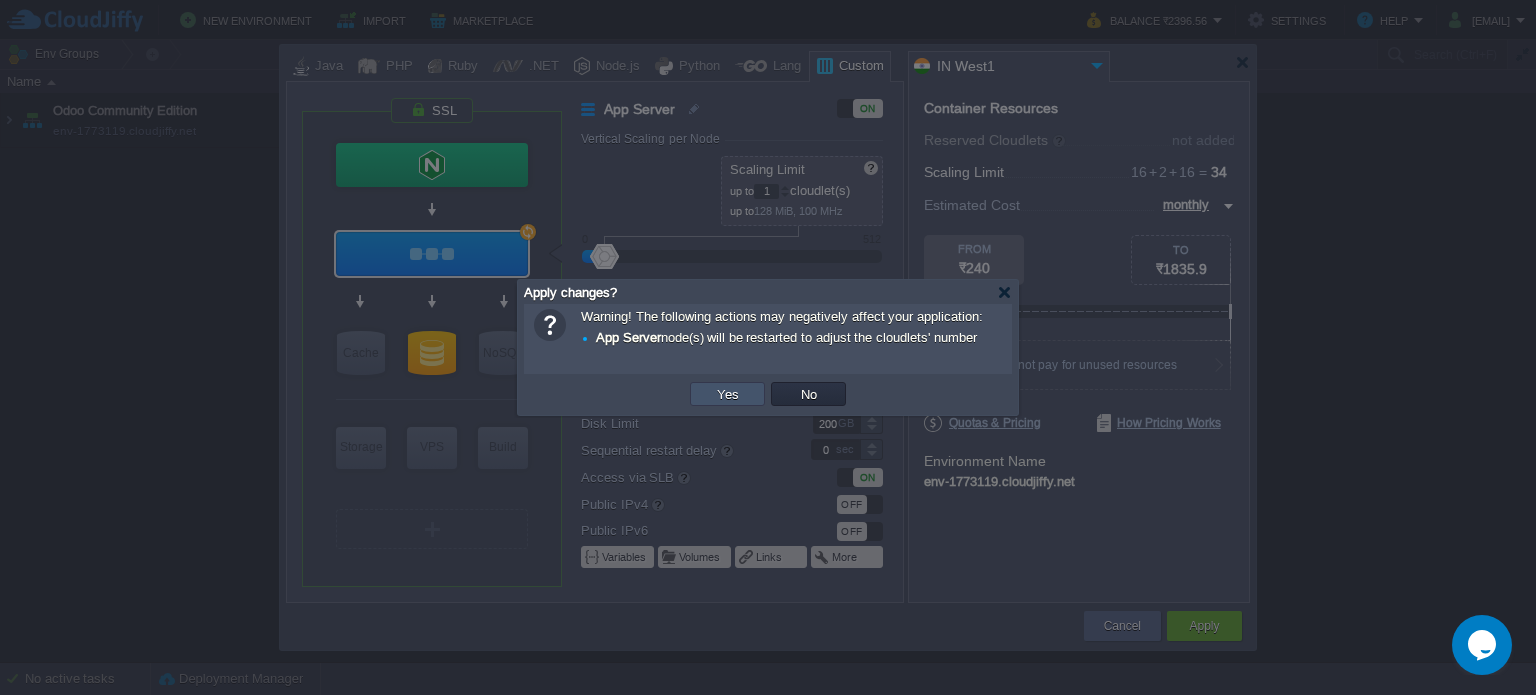 drag, startPoint x: 734, startPoint y: 401, endPoint x: 939, endPoint y: 474, distance: 217.60974 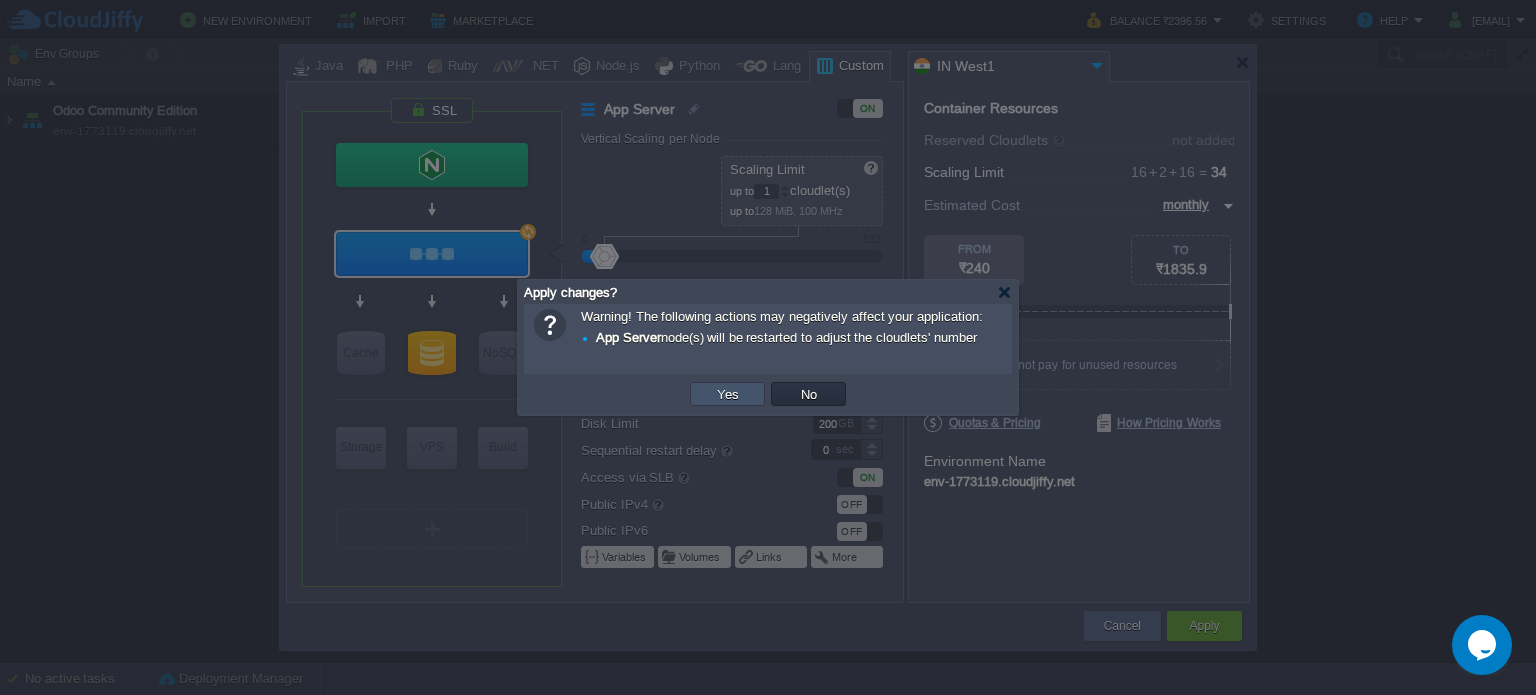 click on "New Environment Import Marketplace Bonus ₹0.00 Upgrade Account Balance ₹2396.56 Settings Help [EMAIL]         Env Groups                     Search (Ctrl+F)         Let's get started! Create New Environment   Deploy Solution  from Marketplace   Collaborate on  Shared Environment Name Status Tags Usage Odoo Community Edition env-1773119.cloudjiffy.net Running                                 + Add to Env Group                                                                                                                                                            RAM                 10%                                         CPU                 41%                             22 / 48                    1%       Balancer NGINX 1.28.0                                                                                                                                                            RAM                 2%                                         CPU                 1%" at bounding box center (768, 347) 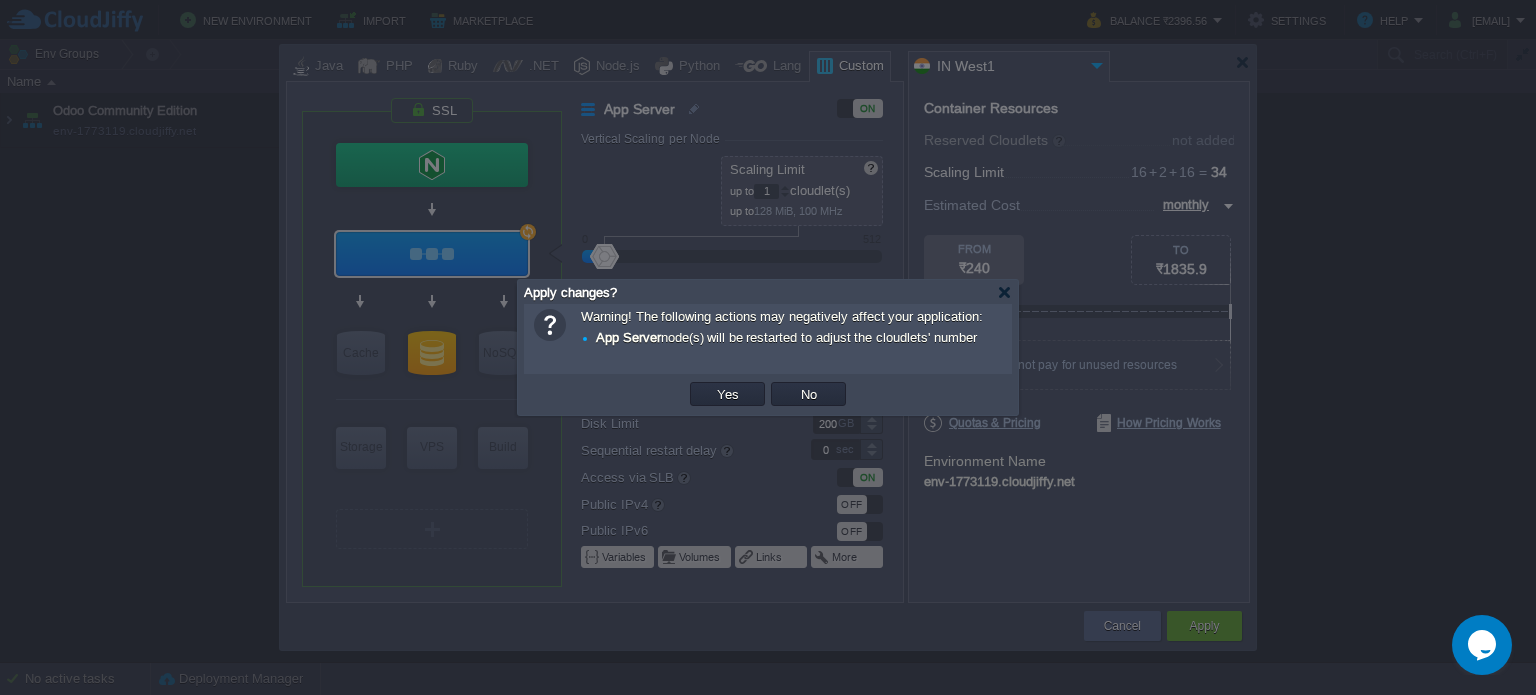 click on "Apply changes?" at bounding box center [771, 292] 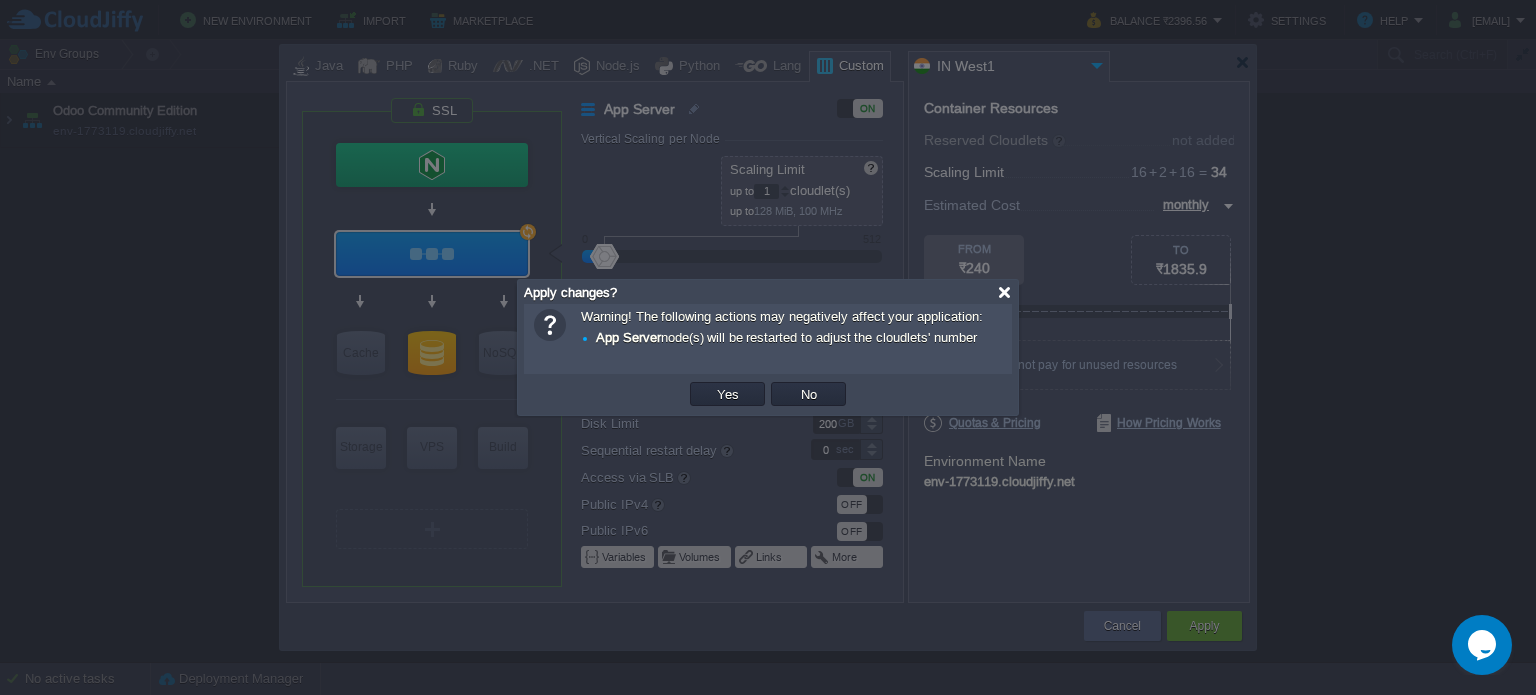 click at bounding box center [1004, 292] 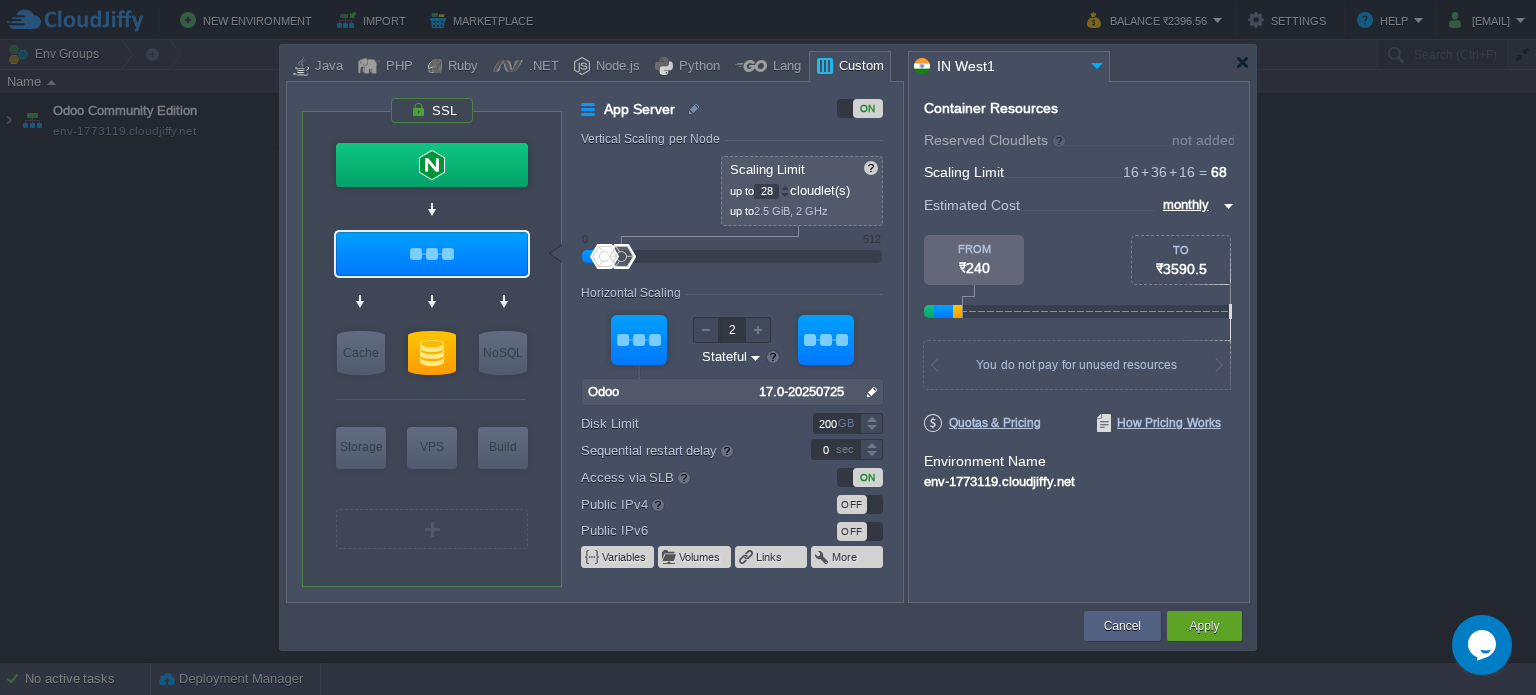 type on "34" 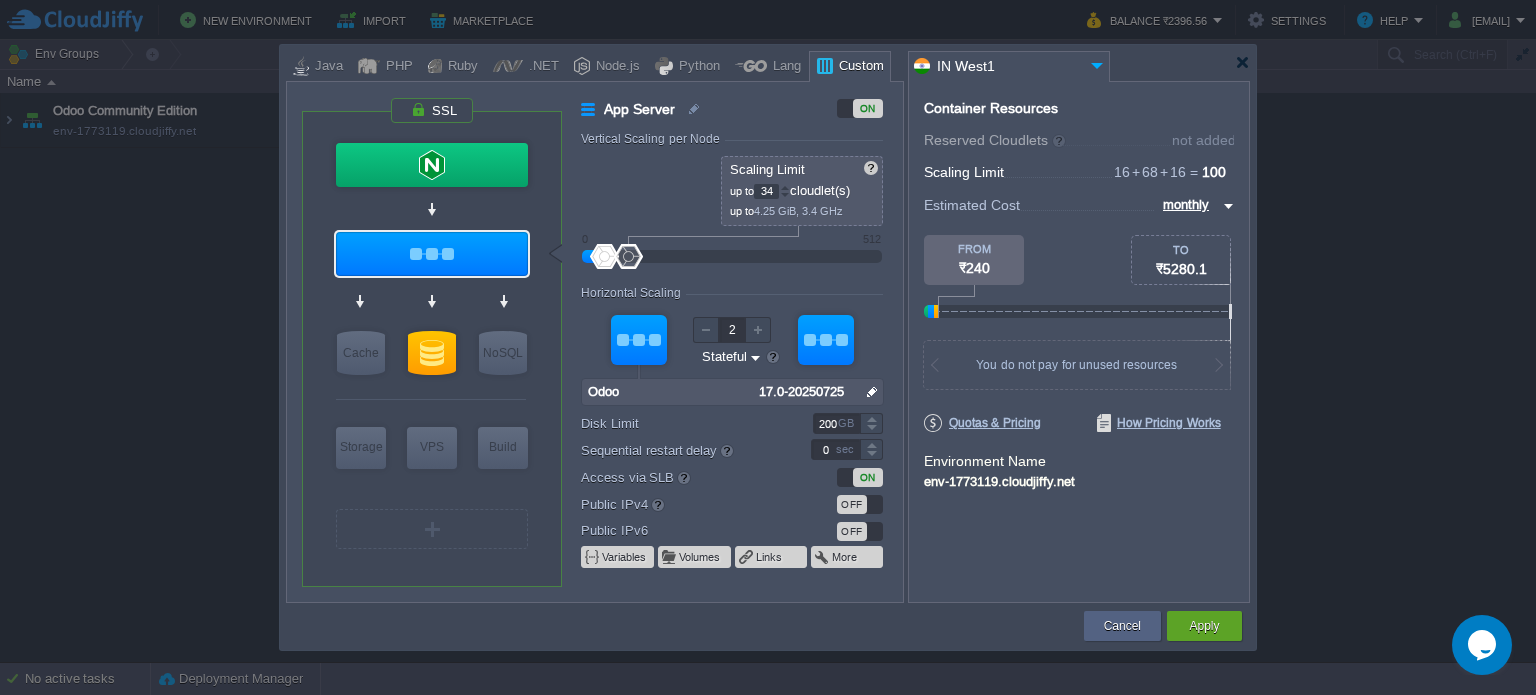 drag, startPoint x: 616, startPoint y: 258, endPoint x: 628, endPoint y: 258, distance: 12 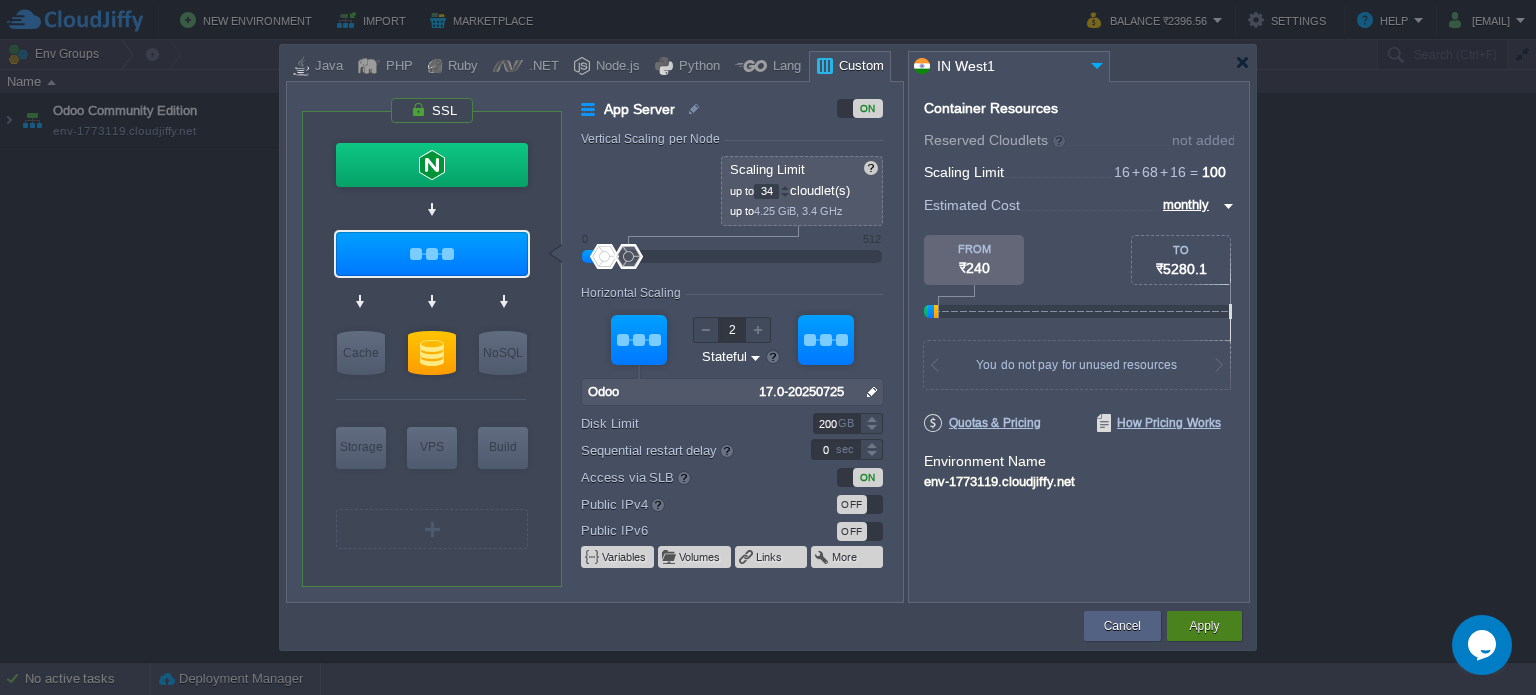click on "Apply" at bounding box center [1204, 626] 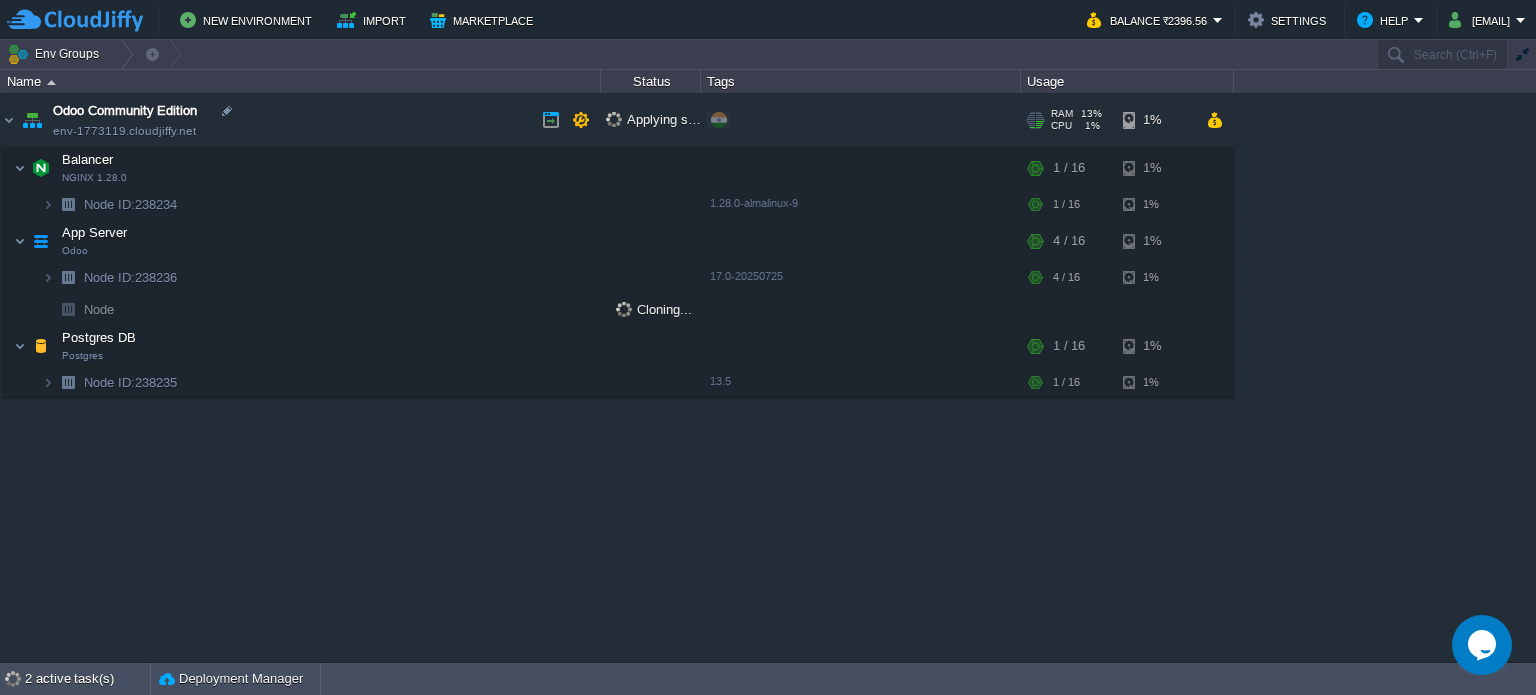 click on "Odoo Community Edition env-1773119.cloudjiffy.net" at bounding box center [301, 120] 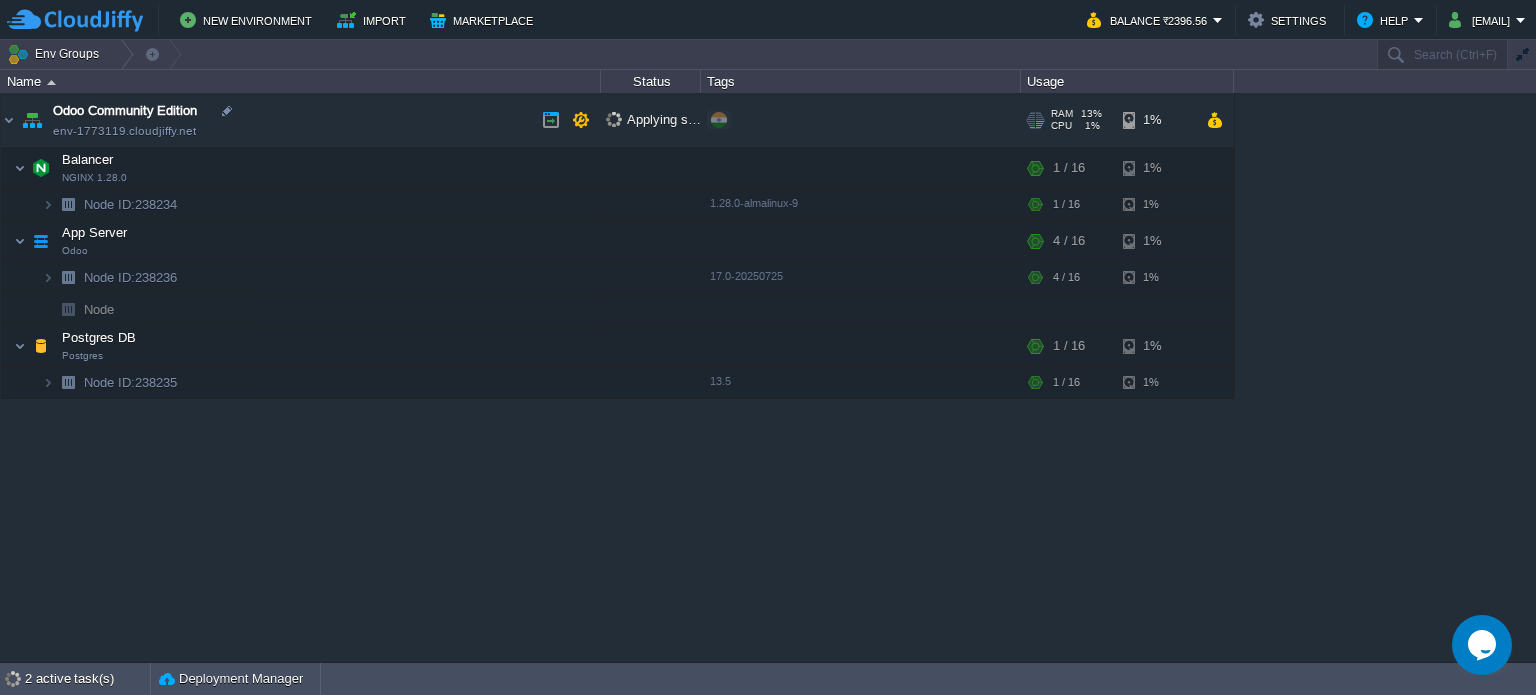 click on "Odoo Community Edition env-1773119.cloudjiffy.net" at bounding box center [301, 120] 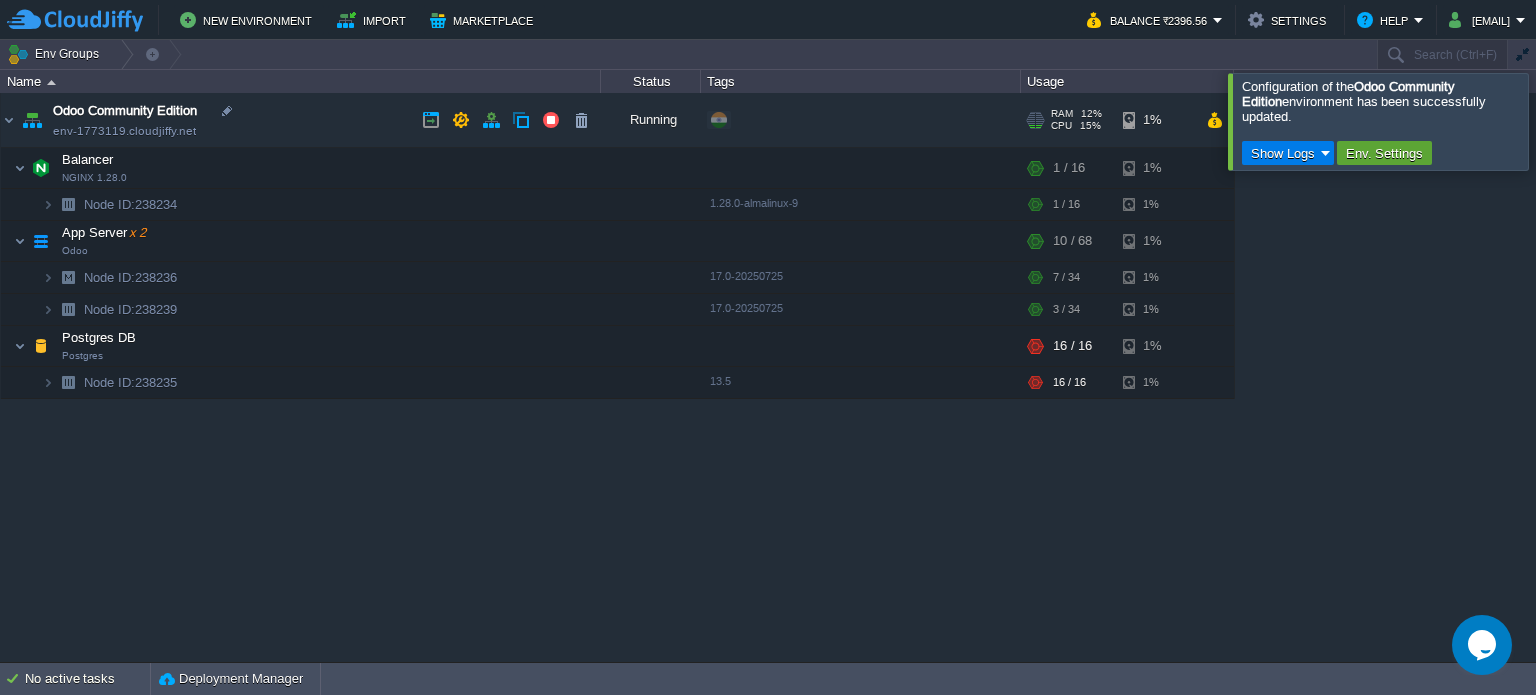 click on "Odoo Community Edition env-1773119.cloudjiffy.net" at bounding box center (301, 120) 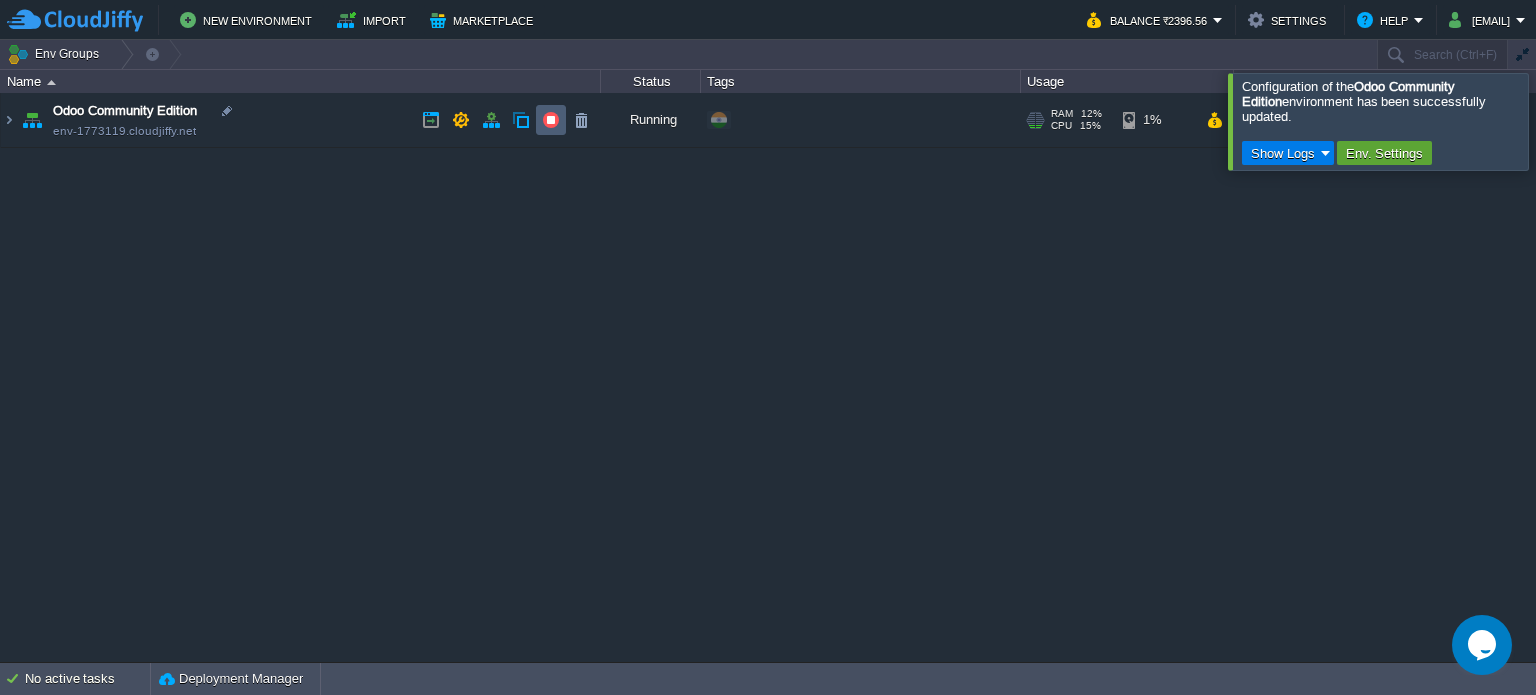 click at bounding box center [551, 120] 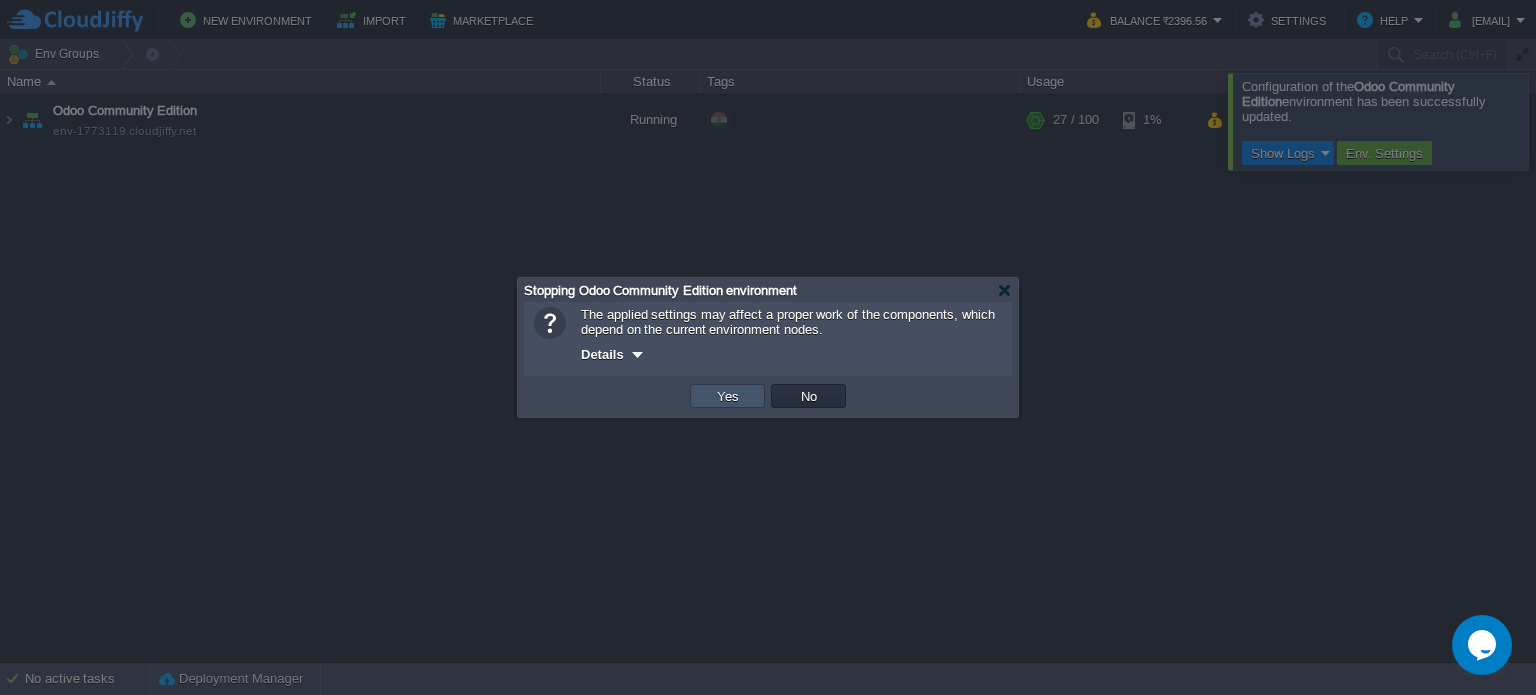 click on "Yes" at bounding box center (728, 396) 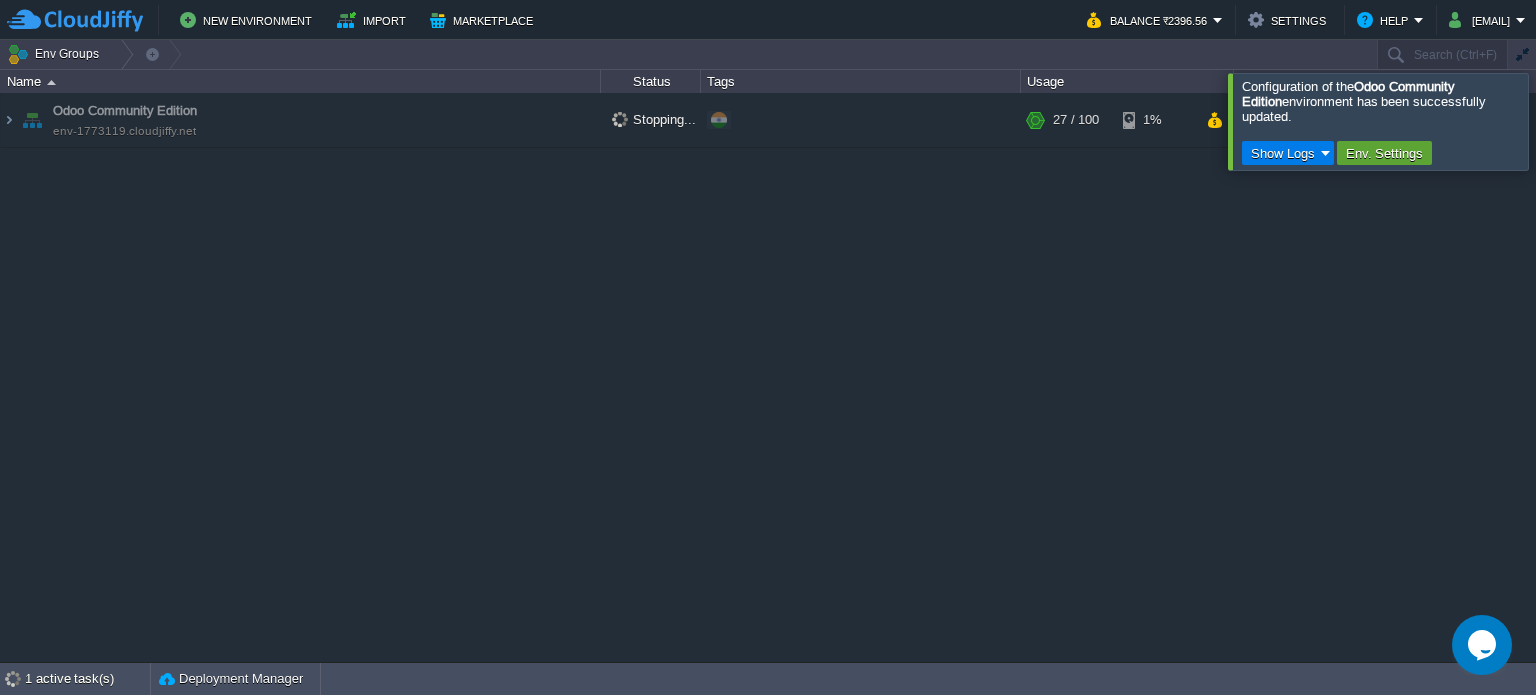 click at bounding box center [1560, 121] 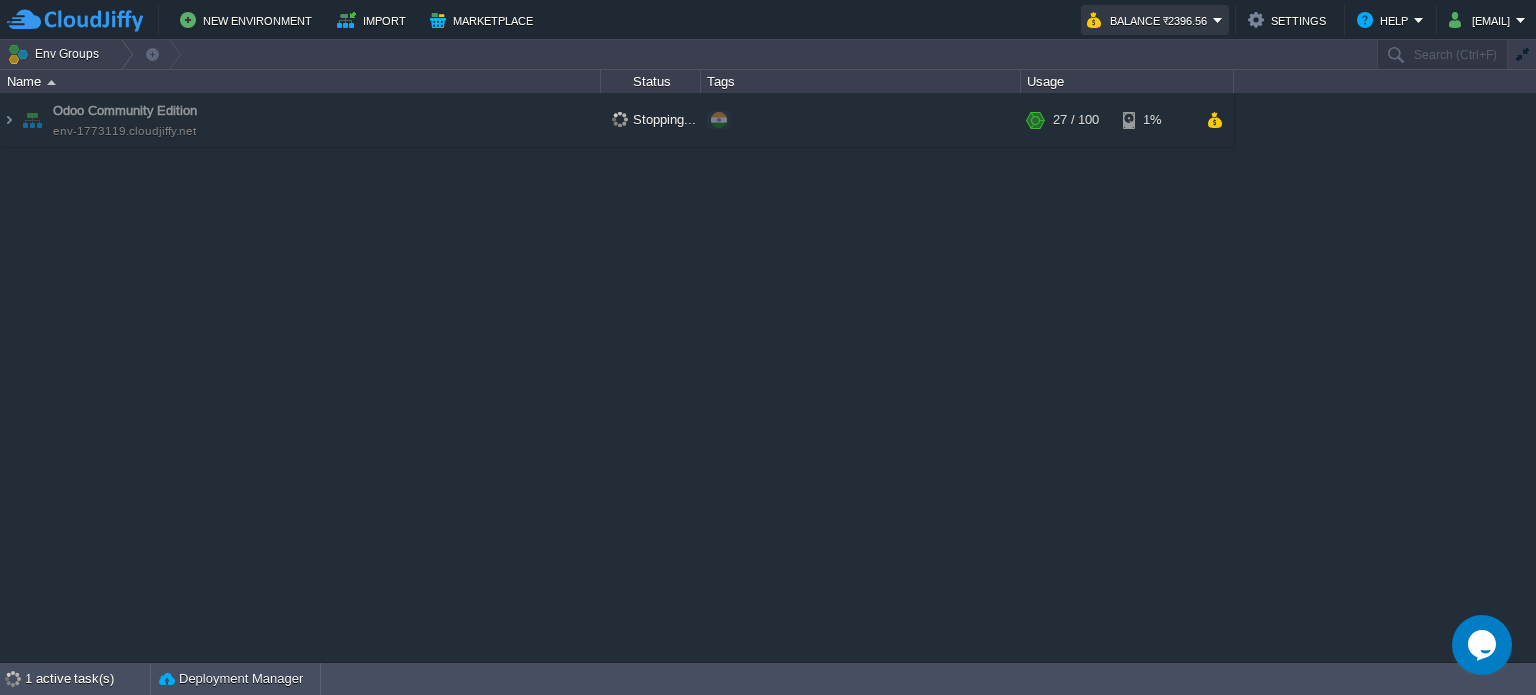 click on "Balance ₹2396.56" at bounding box center [1150, 20] 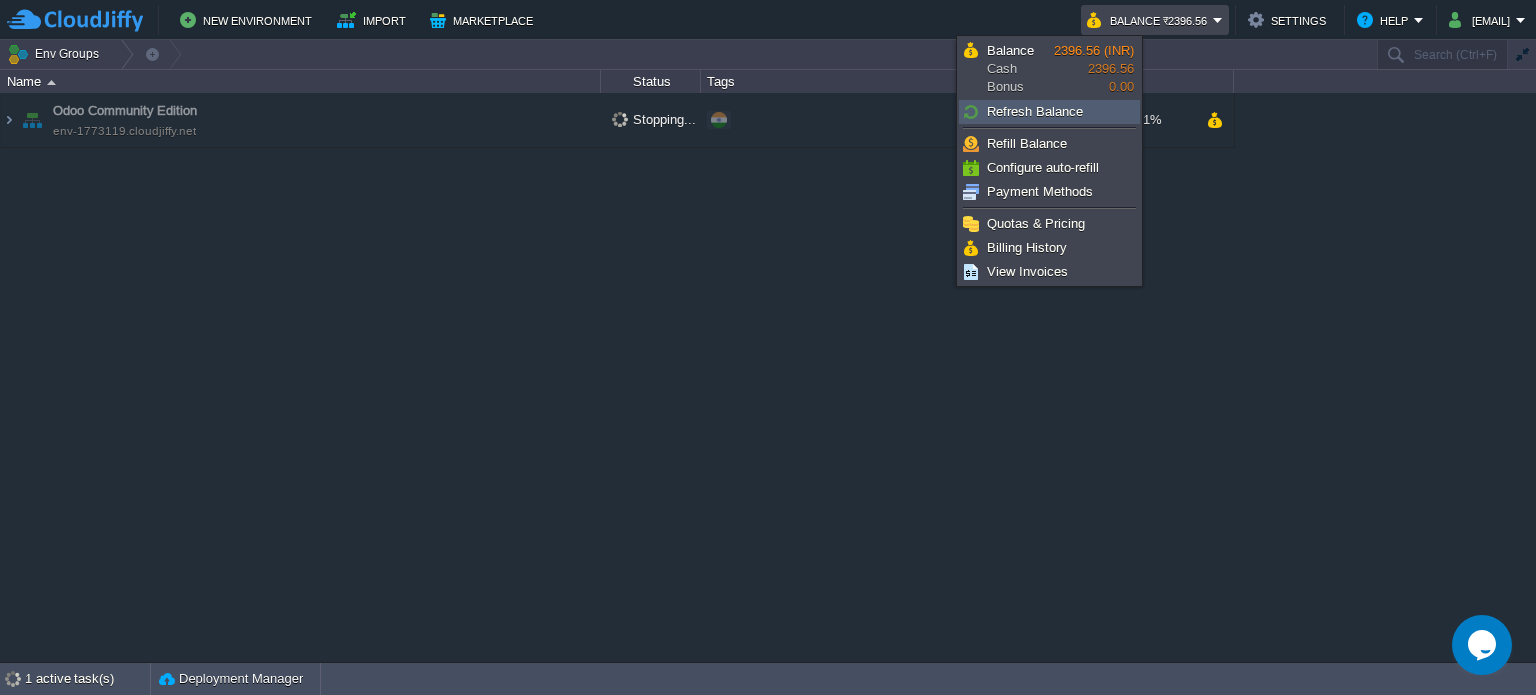 click on "Refresh Balance" at bounding box center (1035, 111) 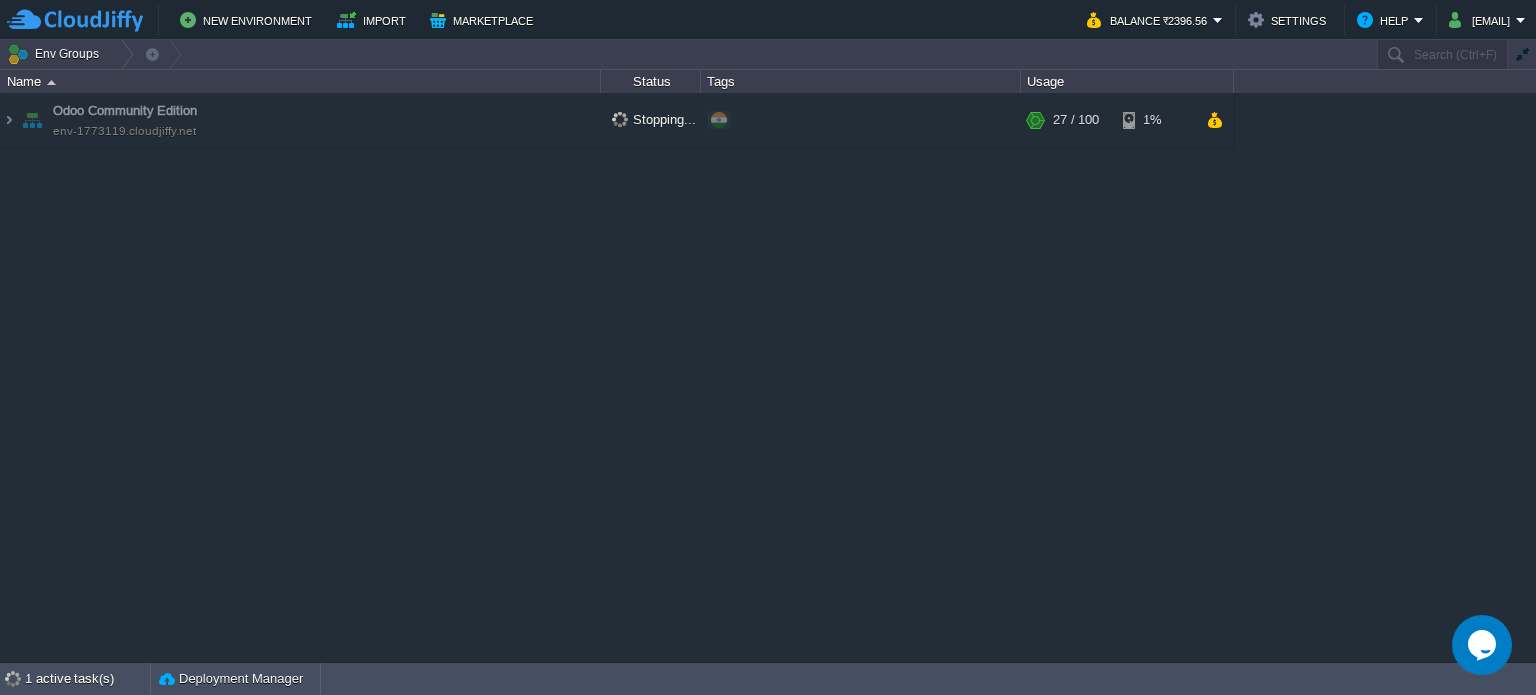 click on "Odoo Community Edition env-1773119.cloudjiffy.net Stopping...                                 + Add to Env Group                                                                                                                                                            RAM                 12%                                         CPU                 15%                             27 / 100                    1%       Balancer NGINX 1.28.0                                                                                                                                                            RAM                 2%                                         CPU                 1%                             1 / 16                    1%     Node ID:  238234                                                1.28.0-almalinux-9                                                                                                                                                                            RAM" at bounding box center [768, 377] 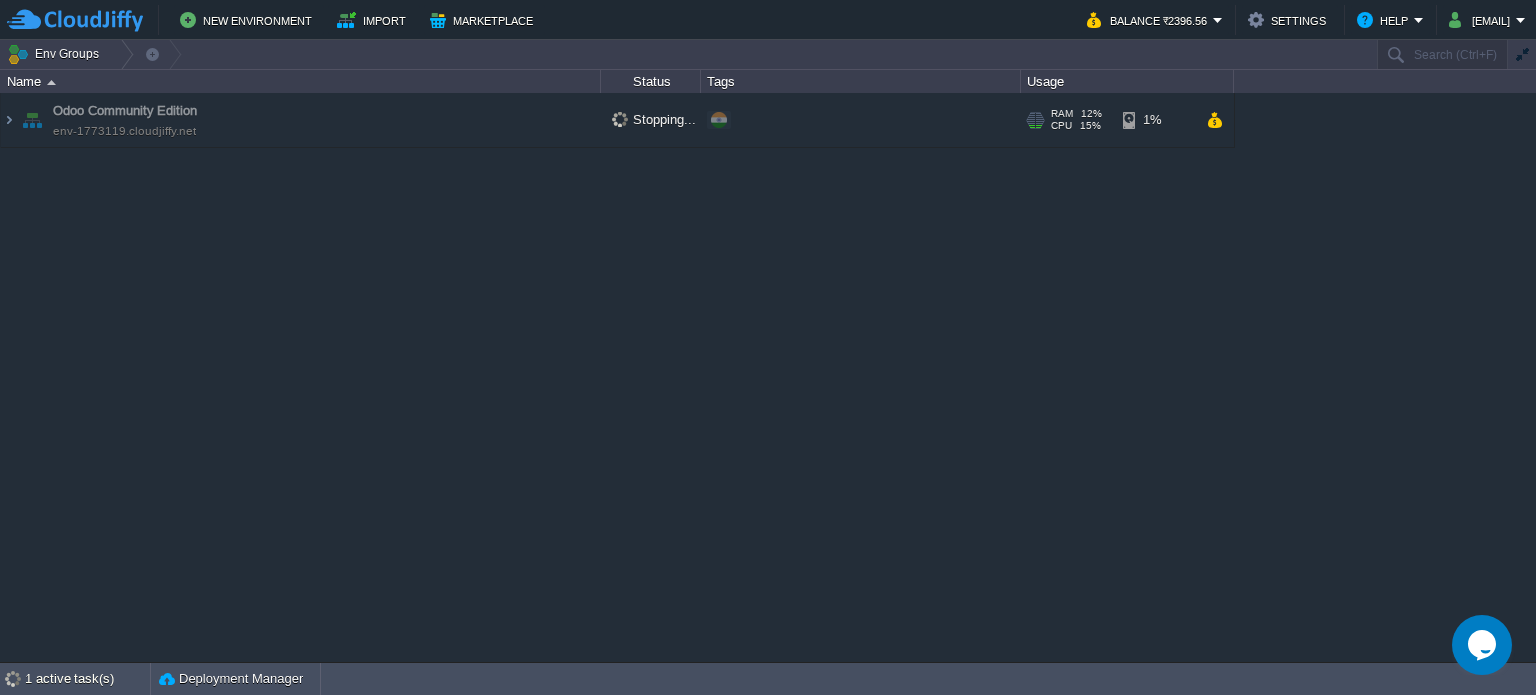 click on "Odoo Community Edition env-1773119.cloudjiffy.net" at bounding box center (301, 120) 